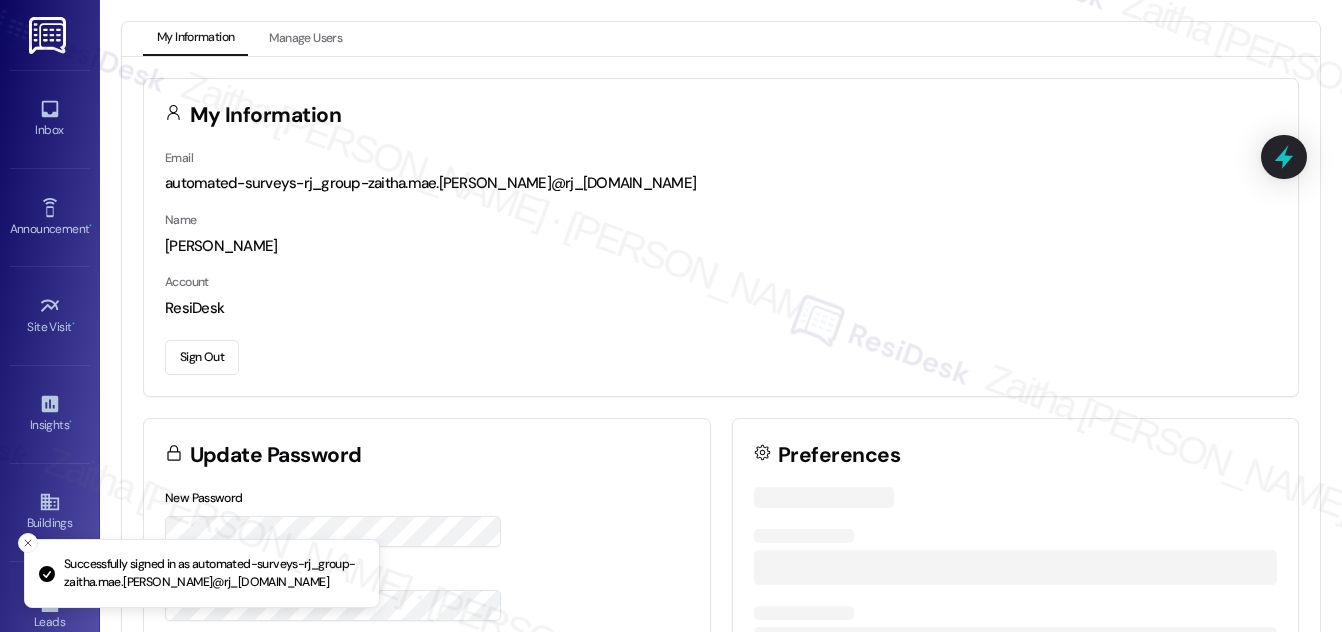 scroll, scrollTop: 0, scrollLeft: 0, axis: both 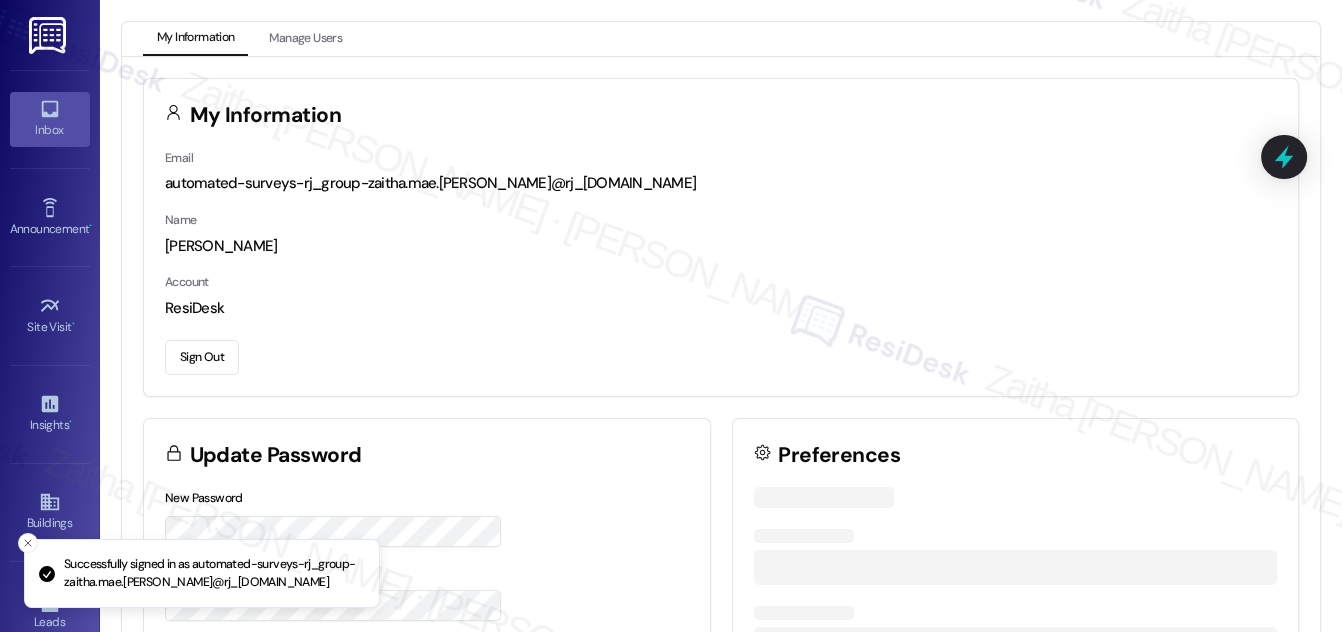 click on "Inbox" at bounding box center [50, 130] 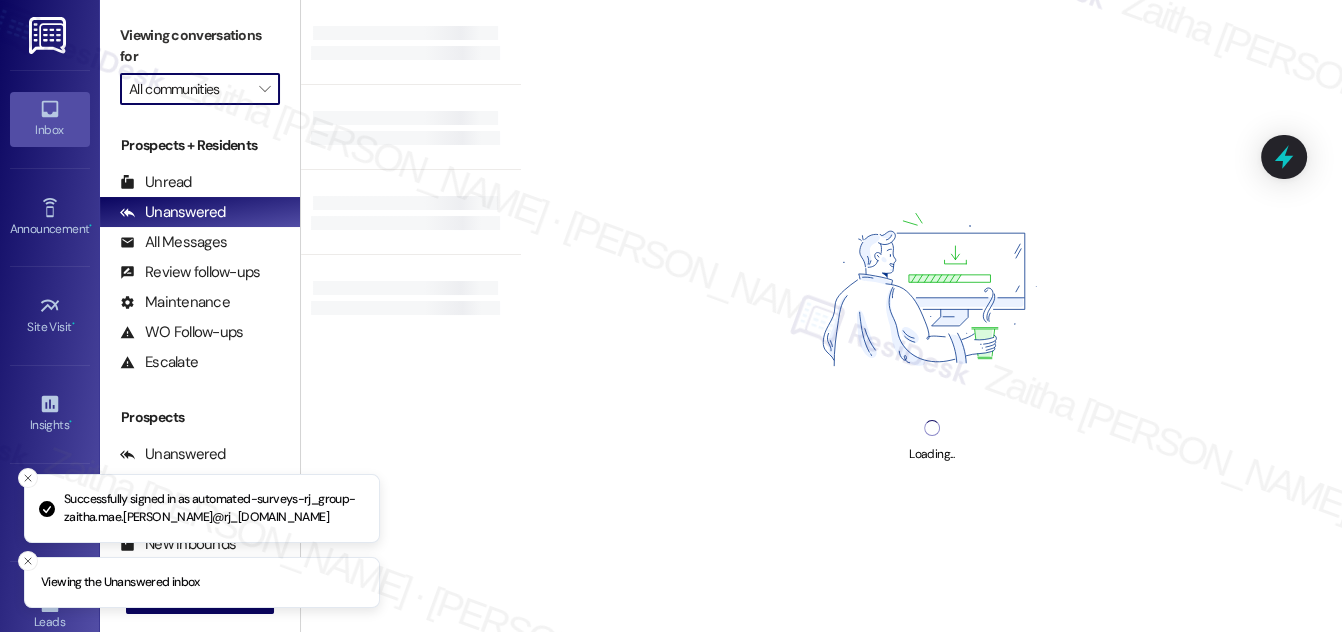 click on "All communities" at bounding box center [188, 89] 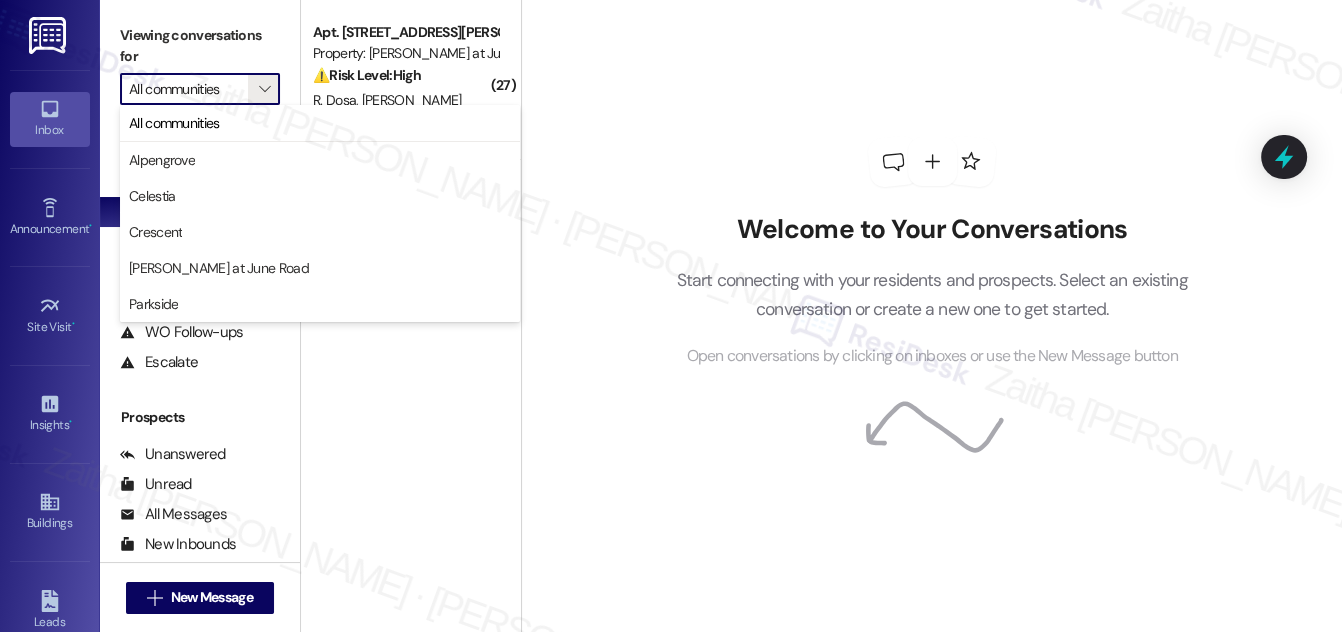 click on "All communities" at bounding box center [188, 89] 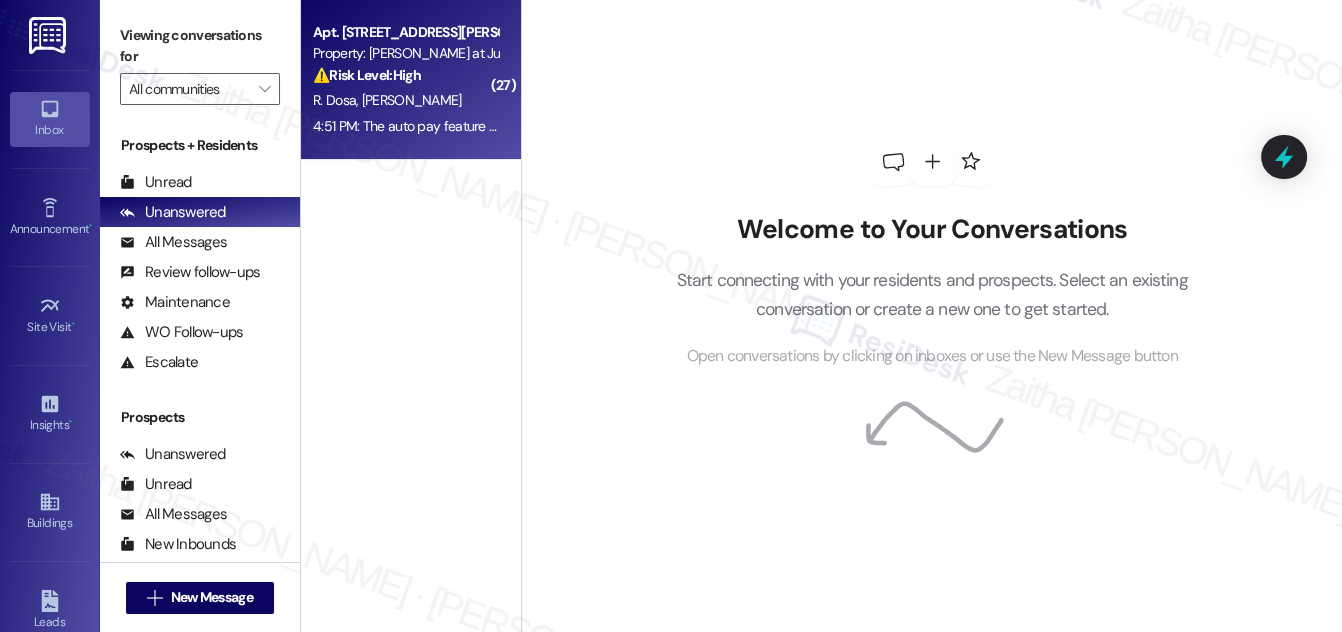 click on "R. Dosa [PERSON_NAME]" at bounding box center [405, 100] 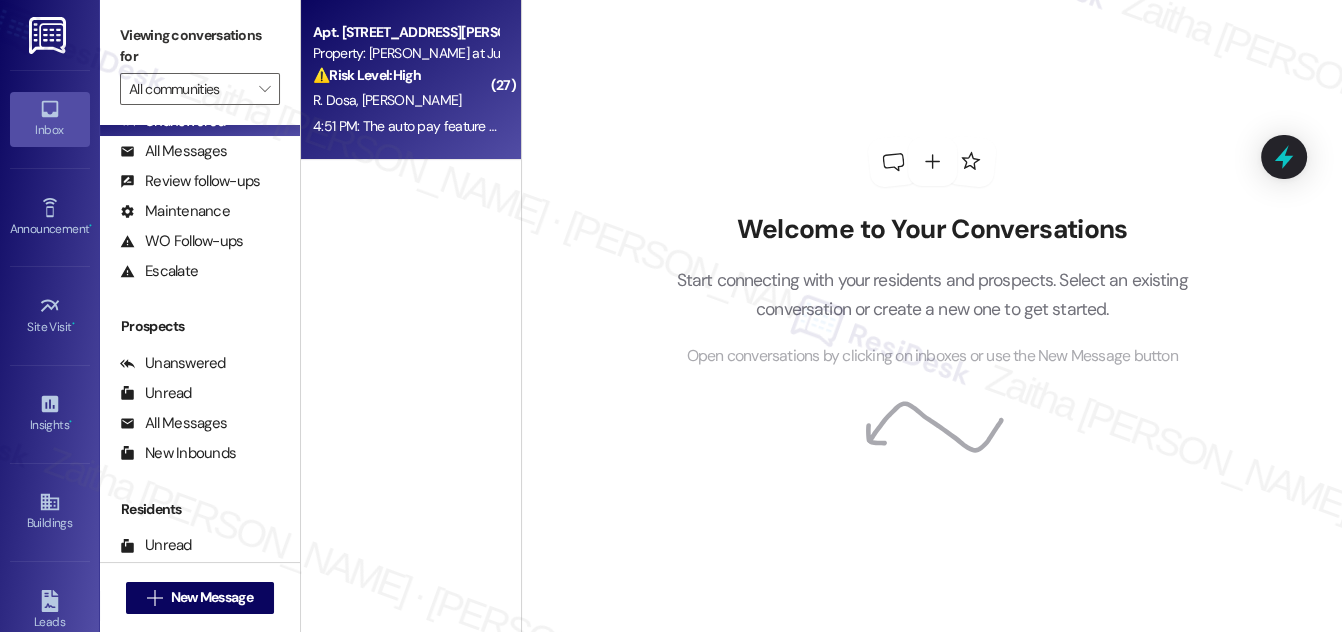 scroll, scrollTop: 264, scrollLeft: 0, axis: vertical 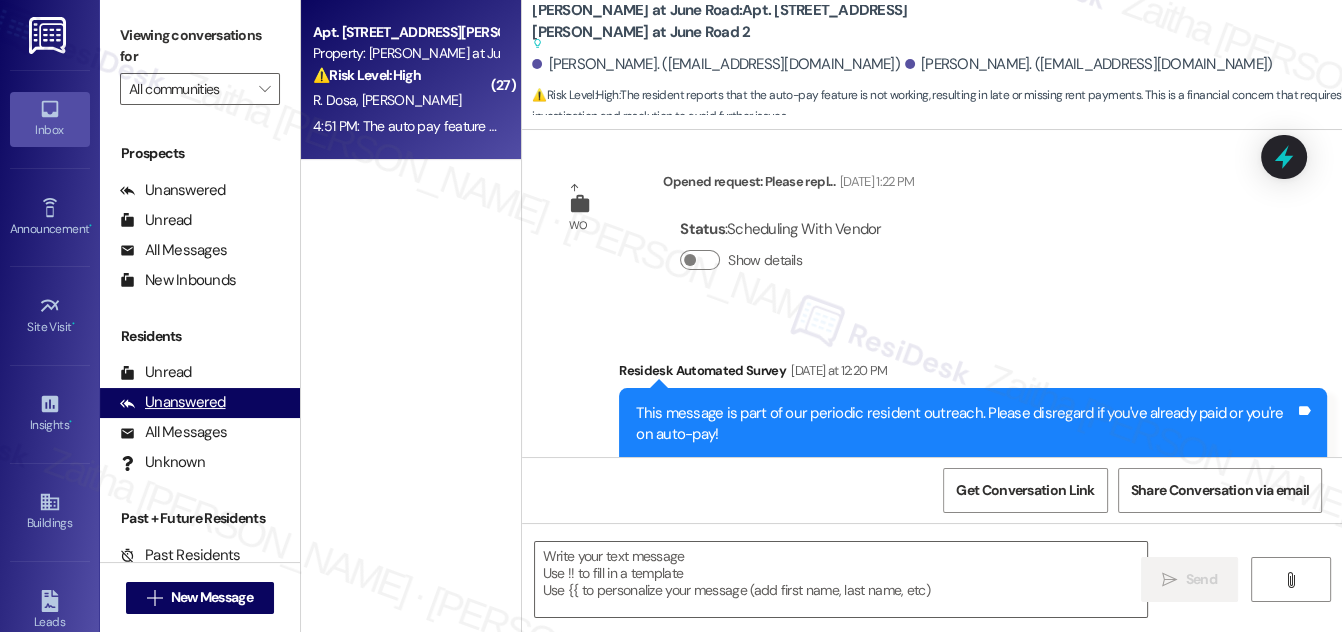 click on "Unanswered" at bounding box center [173, 402] 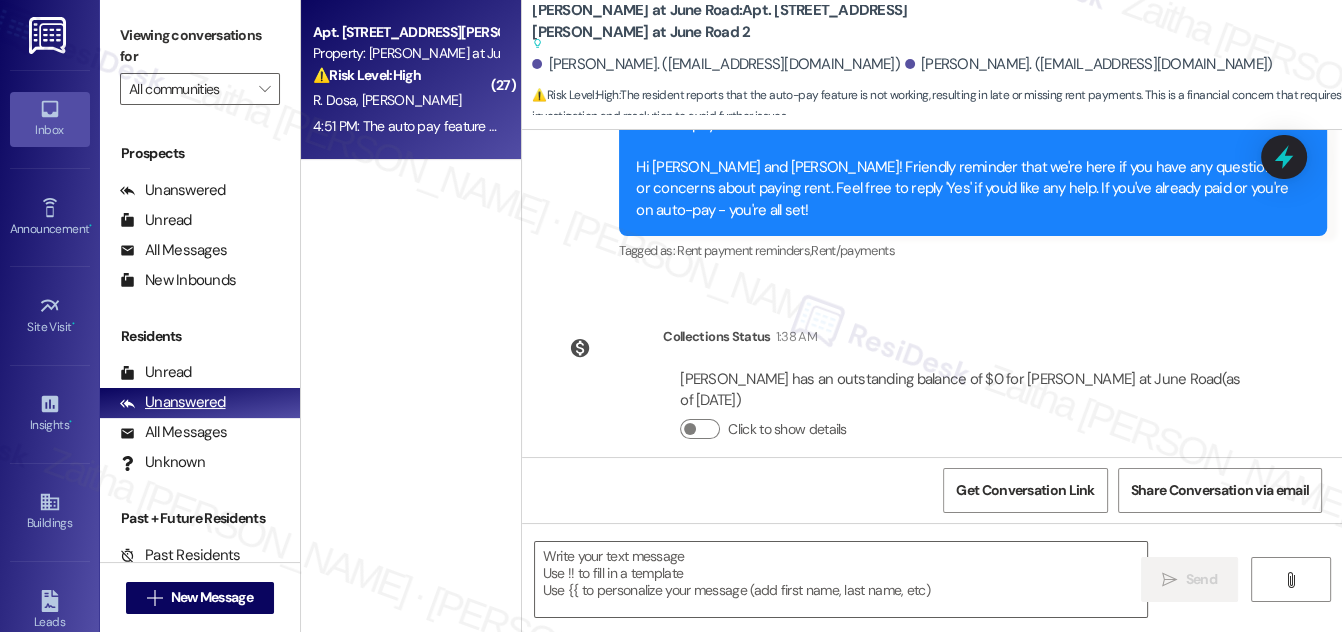 type on "Fetching suggested responses. Please feel free to read through the conversation in the meantime." 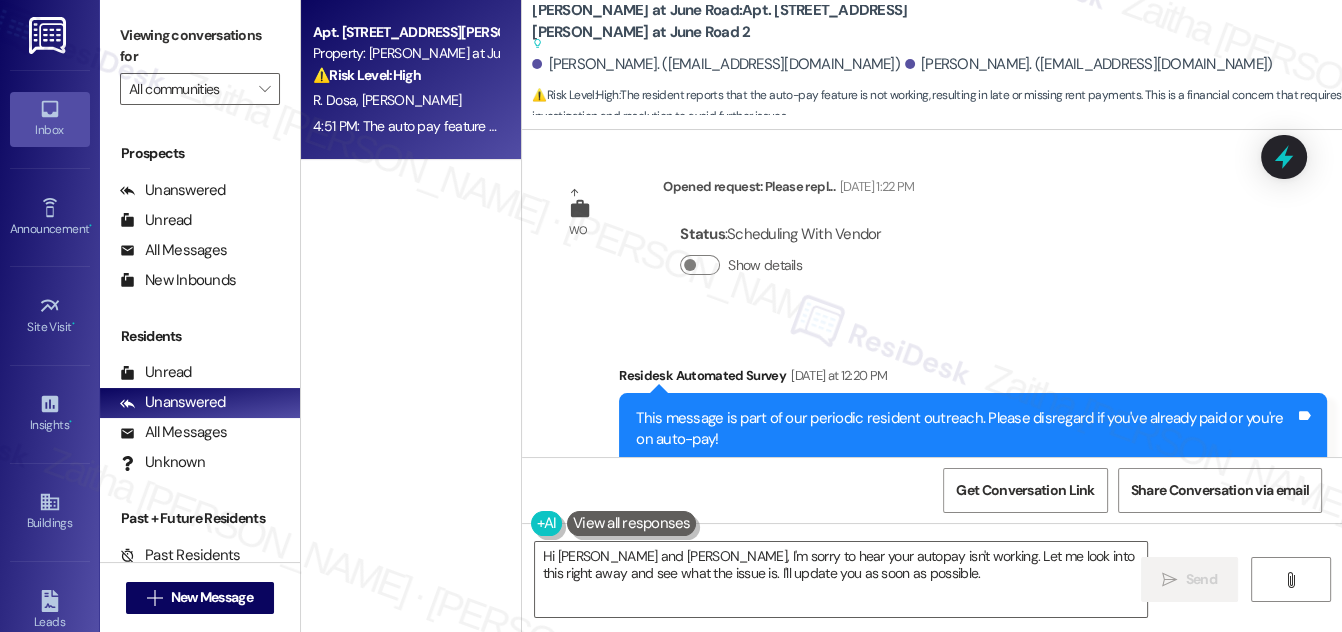 scroll, scrollTop: 23599, scrollLeft: 0, axis: vertical 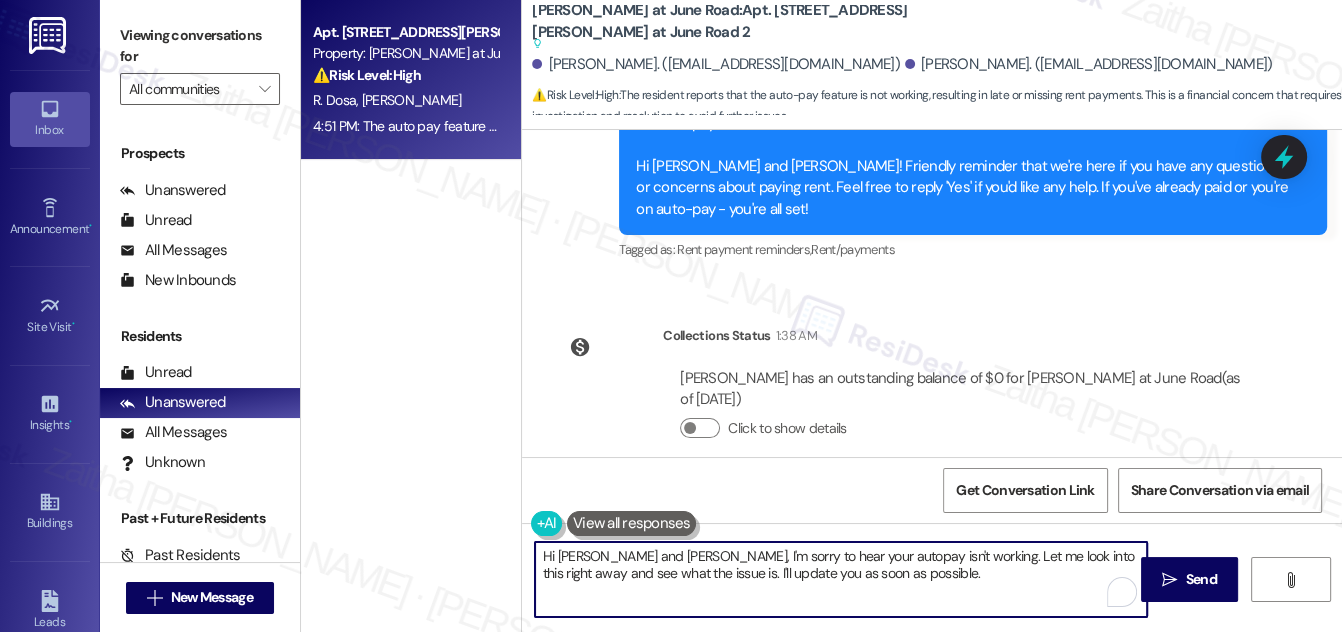 drag, startPoint x: 624, startPoint y: 555, endPoint x: 559, endPoint y: 550, distance: 65.192024 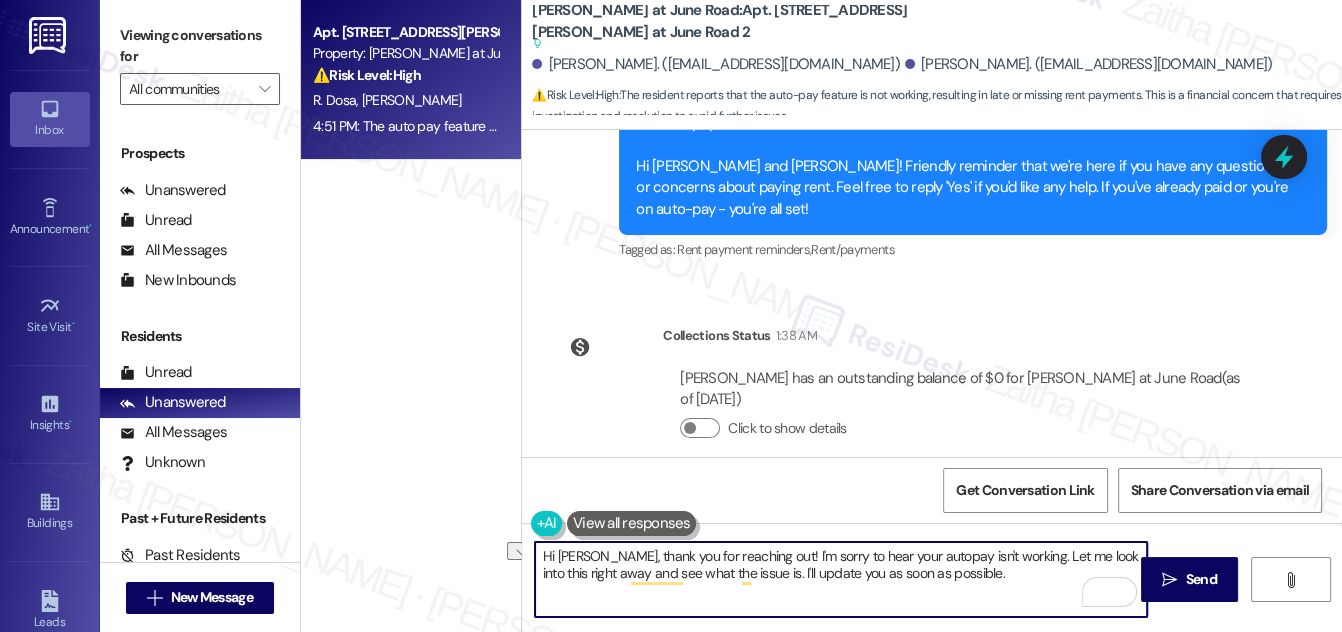 drag, startPoint x: 600, startPoint y: 572, endPoint x: 538, endPoint y: 578, distance: 62.289646 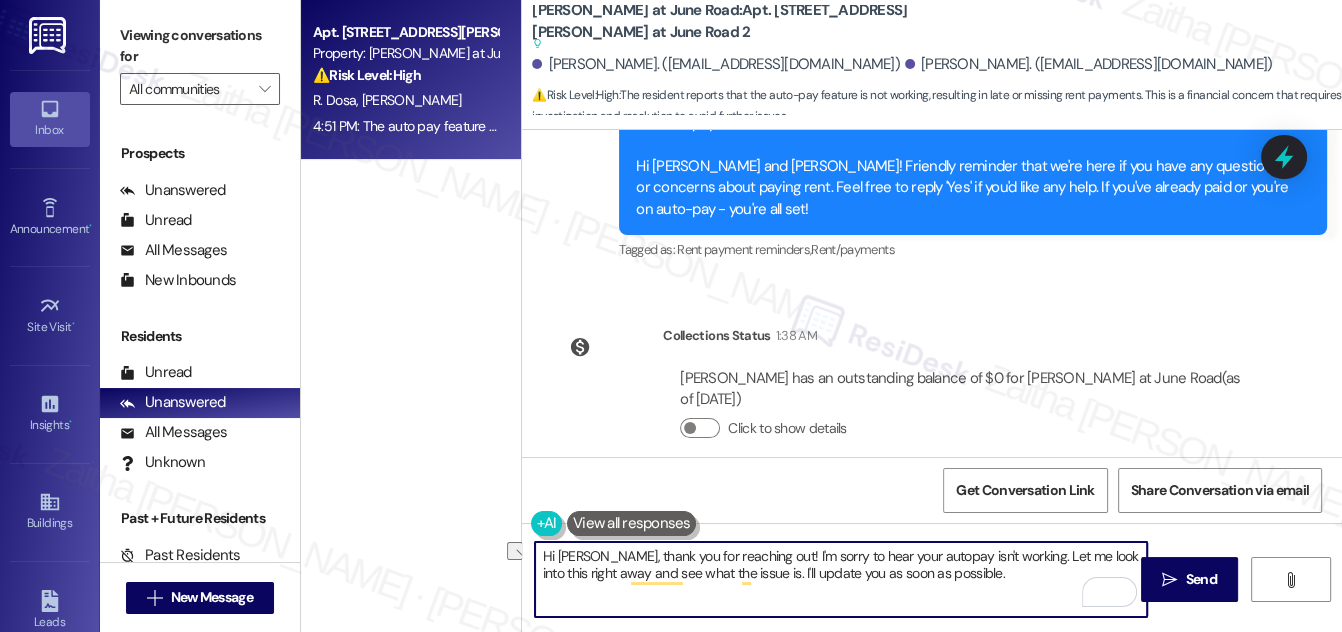 click on "Hi [PERSON_NAME], thank you for reaching out! I'm sorry to hear your autopay isn't working. Let me look into this right away and see what the issue is. I'll update you as soon as possible." at bounding box center (841, 579) 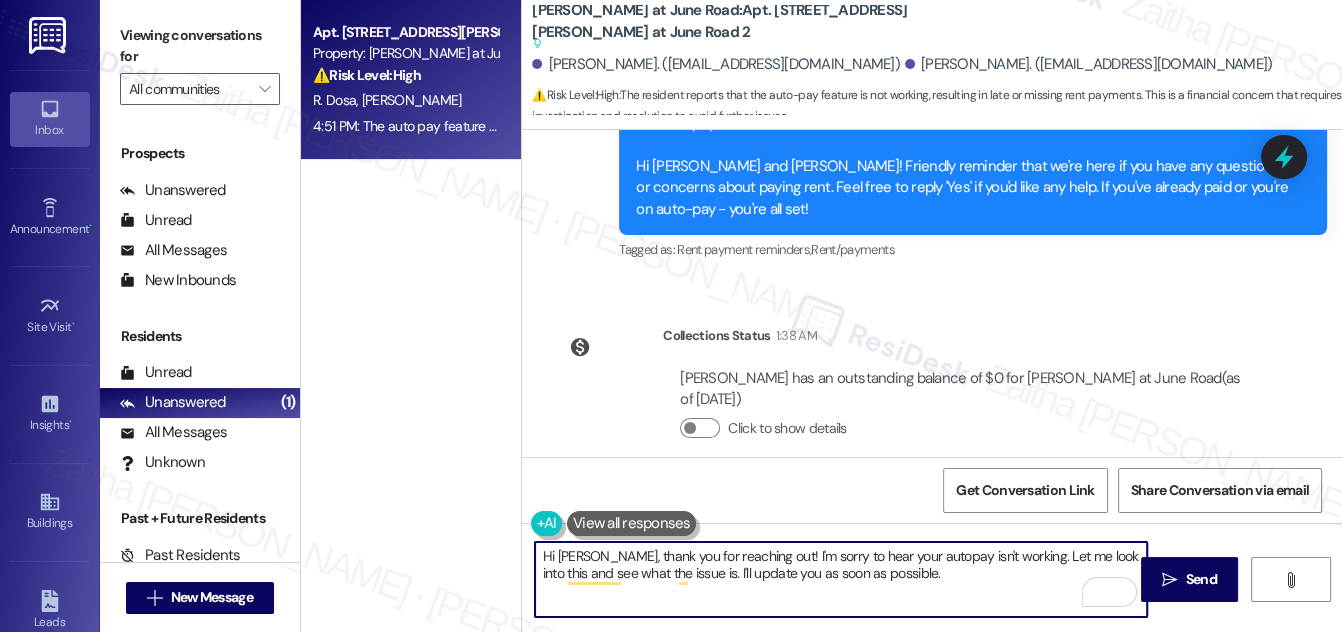 click on "Hi [PERSON_NAME], thank you for reaching out! I'm sorry to hear your autopay isn't working. Let me look into this and see what the issue is. I'll update you as soon as possible." at bounding box center [841, 579] 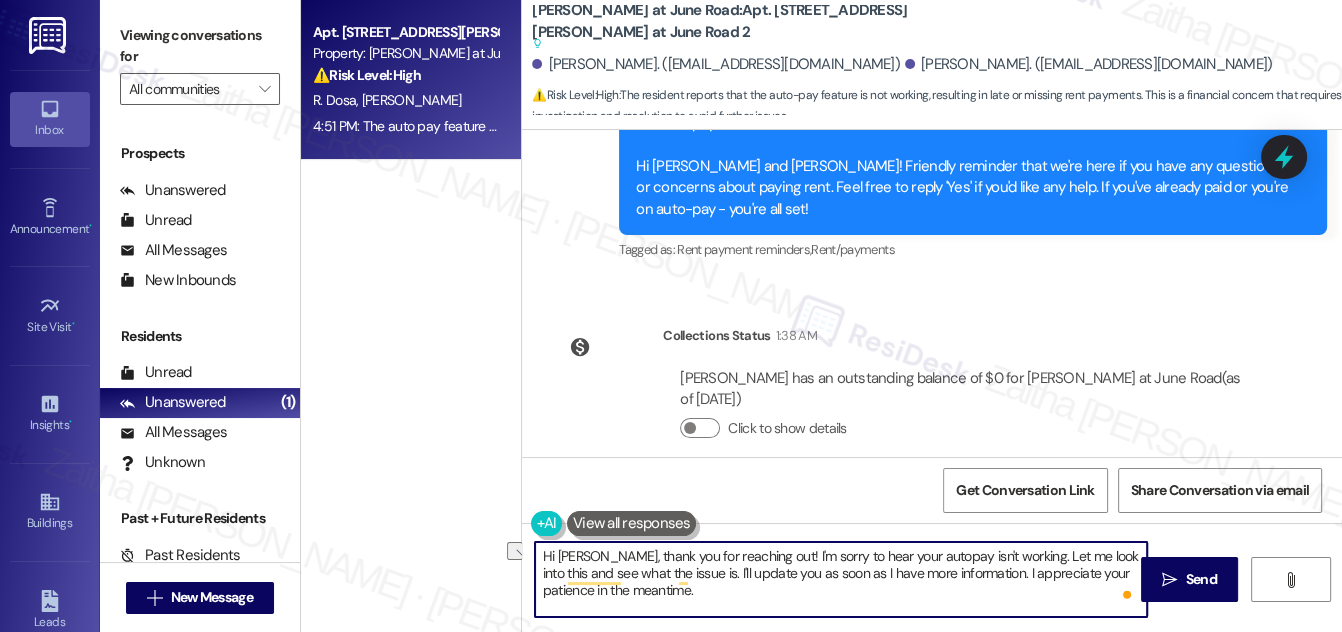 drag, startPoint x: 835, startPoint y: 571, endPoint x: 767, endPoint y: 574, distance: 68.06615 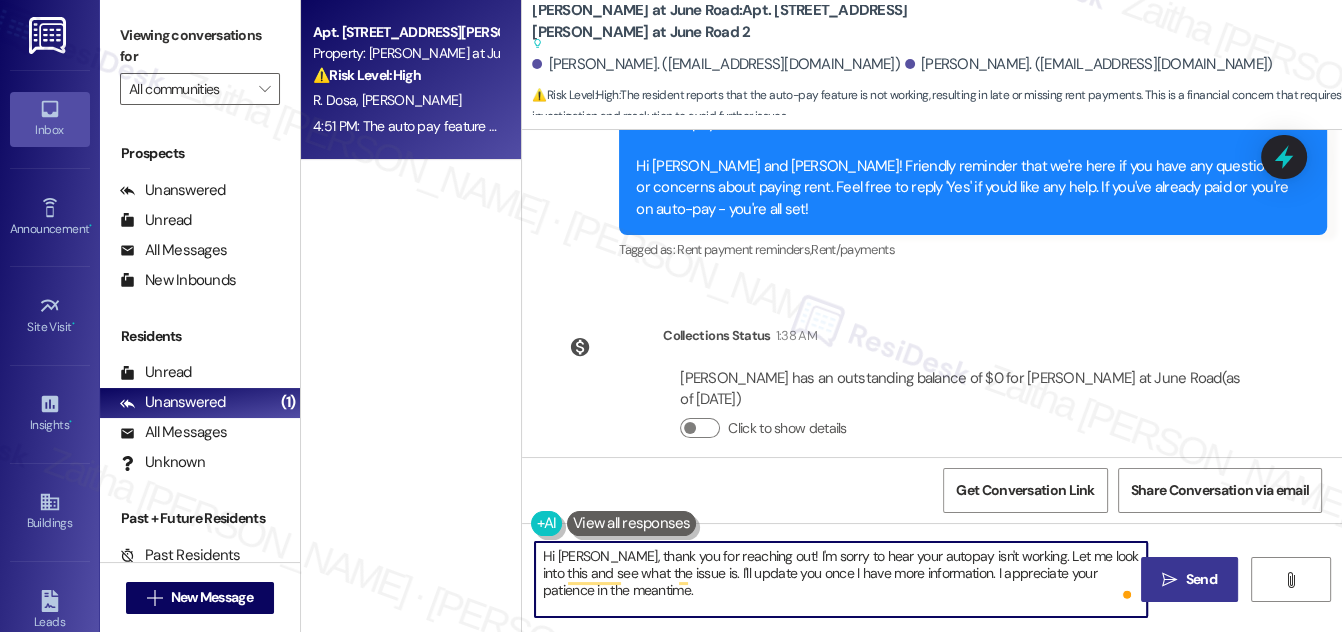 type on "Hi [PERSON_NAME], thank you for reaching out! I'm sorry to hear your autopay isn't working. Let me look into this and see what the issue is. I'll update you once I have more information. I appreciate your patience in the meantime." 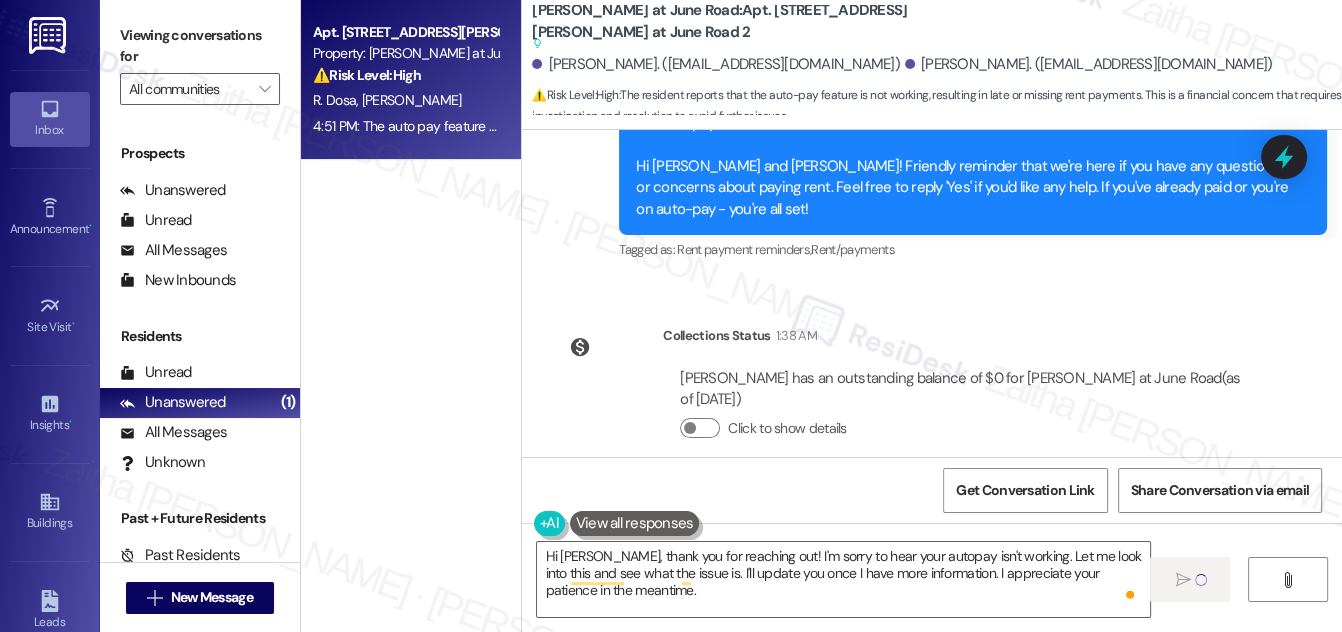 type 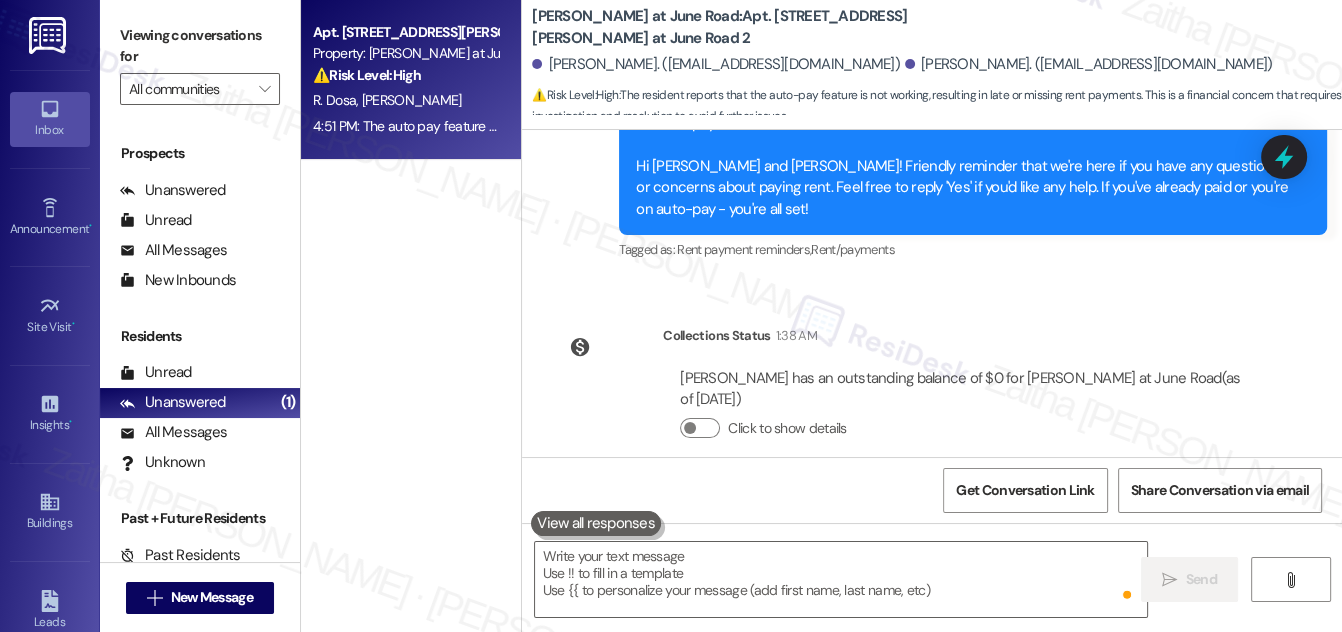 scroll, scrollTop: 23598, scrollLeft: 0, axis: vertical 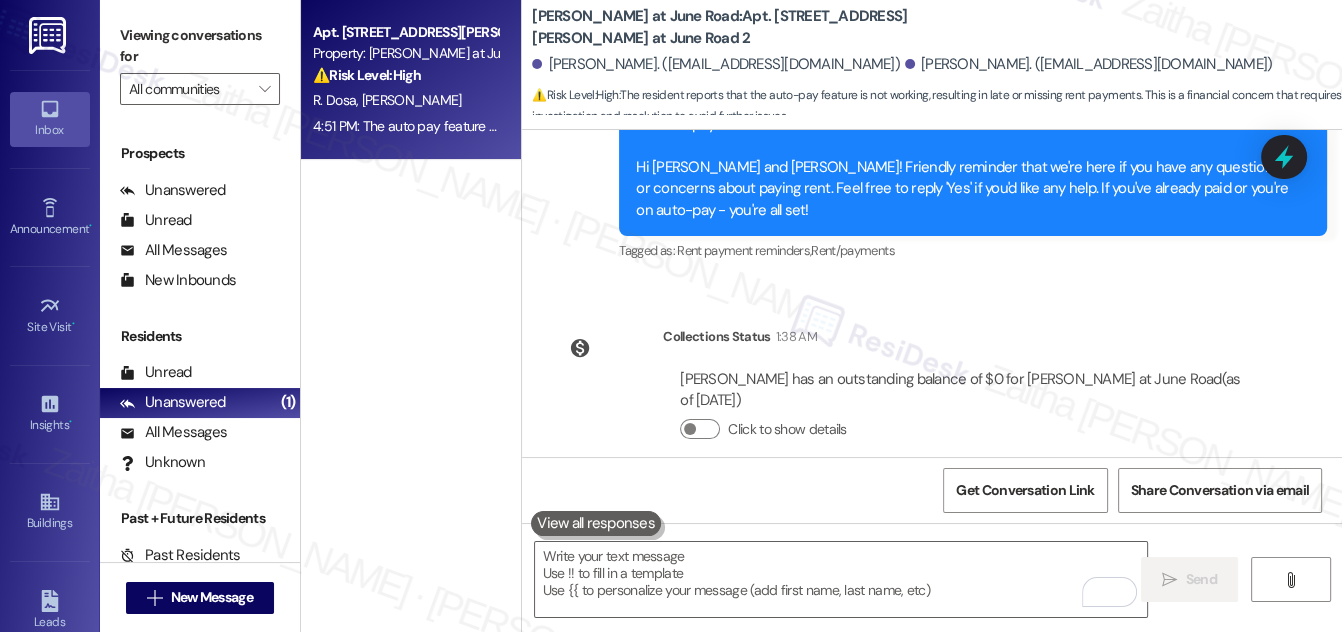 drag, startPoint x: 558, startPoint y: 355, endPoint x: 1053, endPoint y: 398, distance: 496.86417 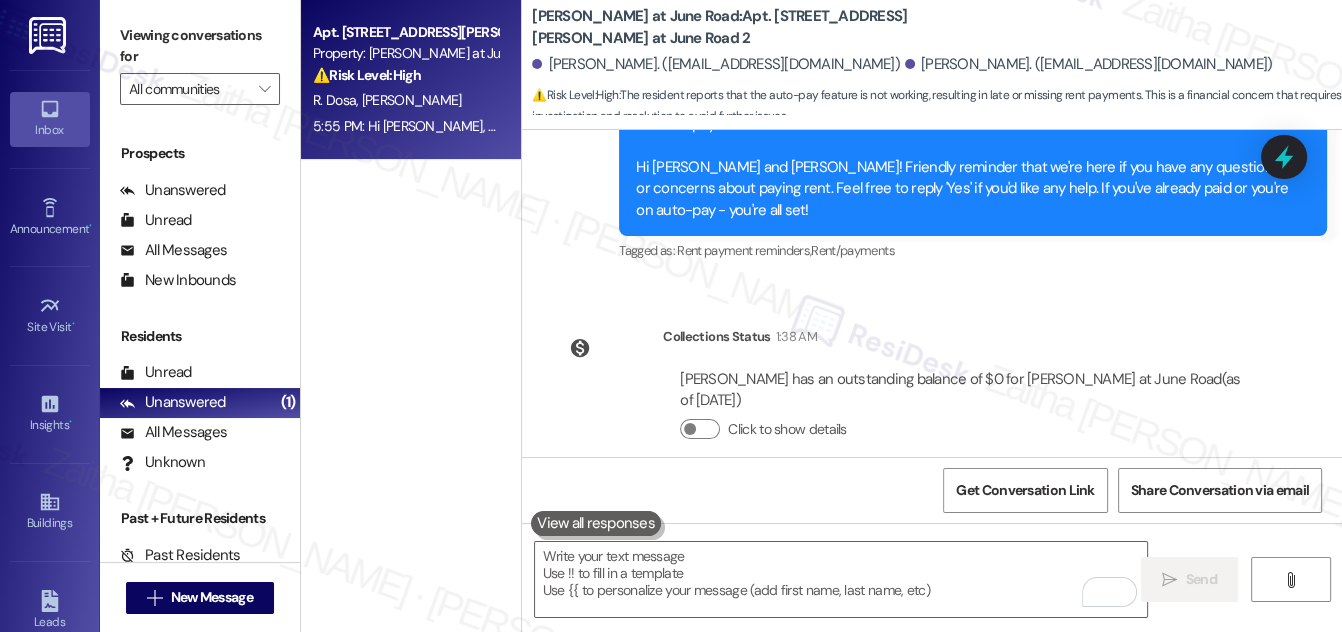 click on "Received via SMS [PERSON_NAME] Question 4:51 PM The auto pay feature is not withdrawing funds from our bank. We do have this set up for withdrawal on the 26th but it hasn't worked the last two months. Can you investigate? Tags and notes Tagged as:   Billing discrepancy Click to highlight conversations about Billing discrepancy" at bounding box center [932, 583] 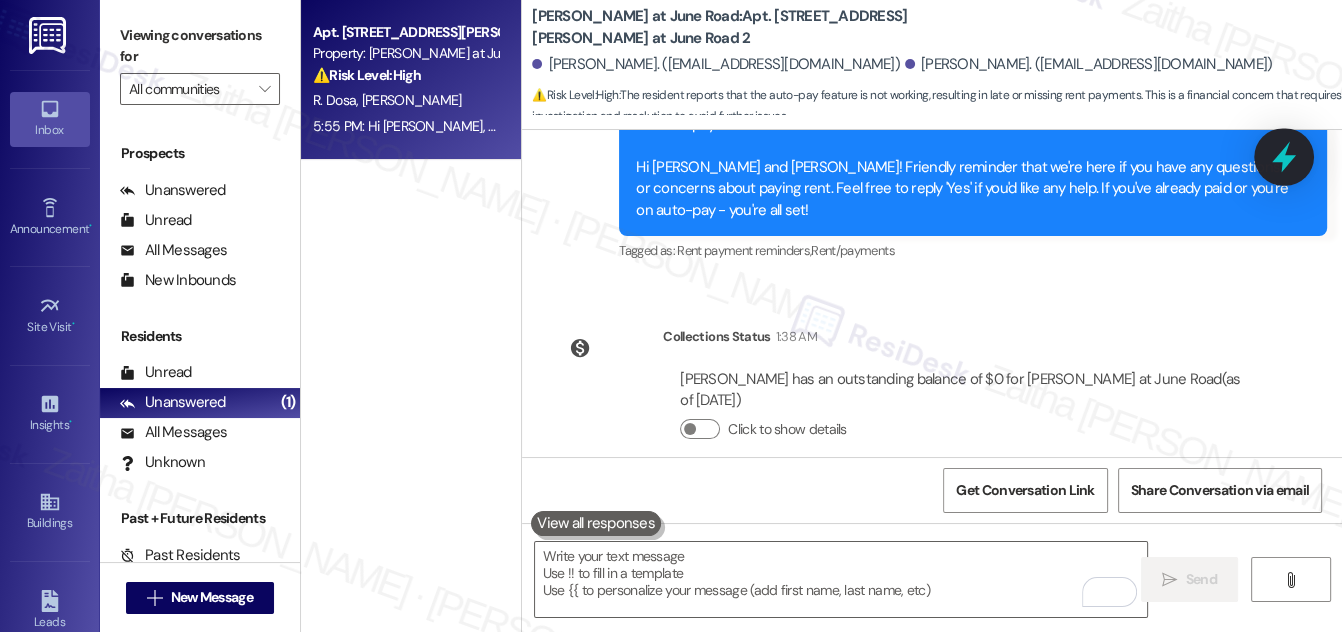 click 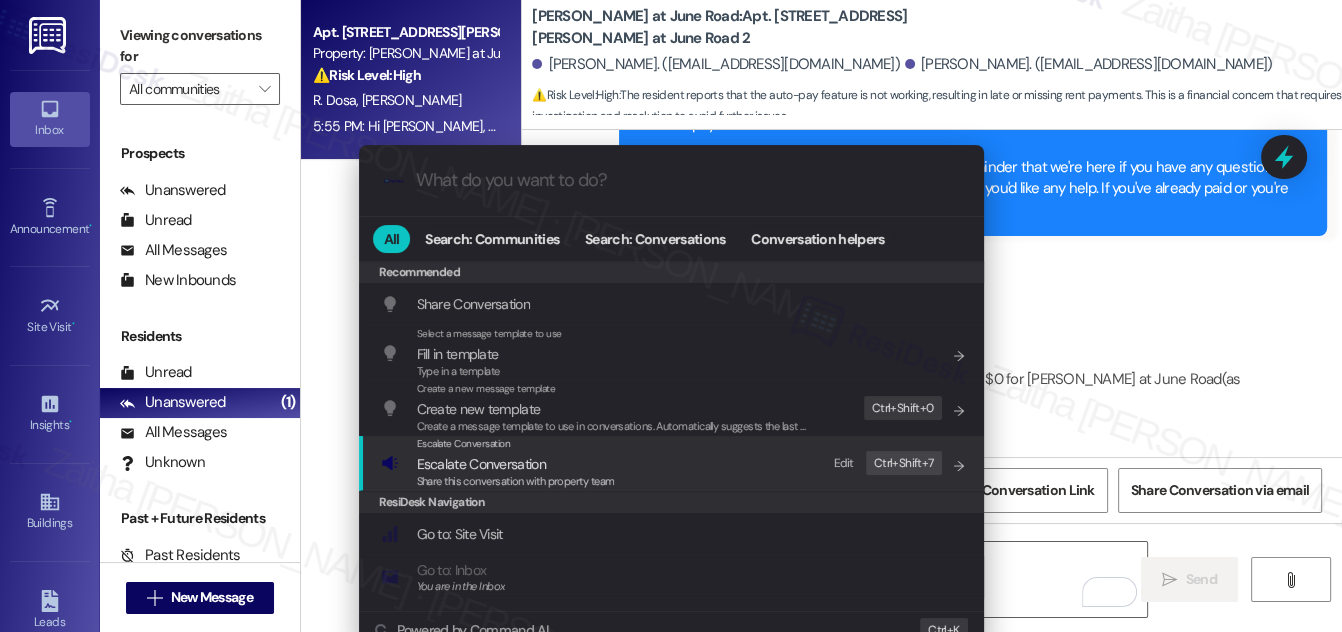 click on "Escalate Conversation" at bounding box center [481, 464] 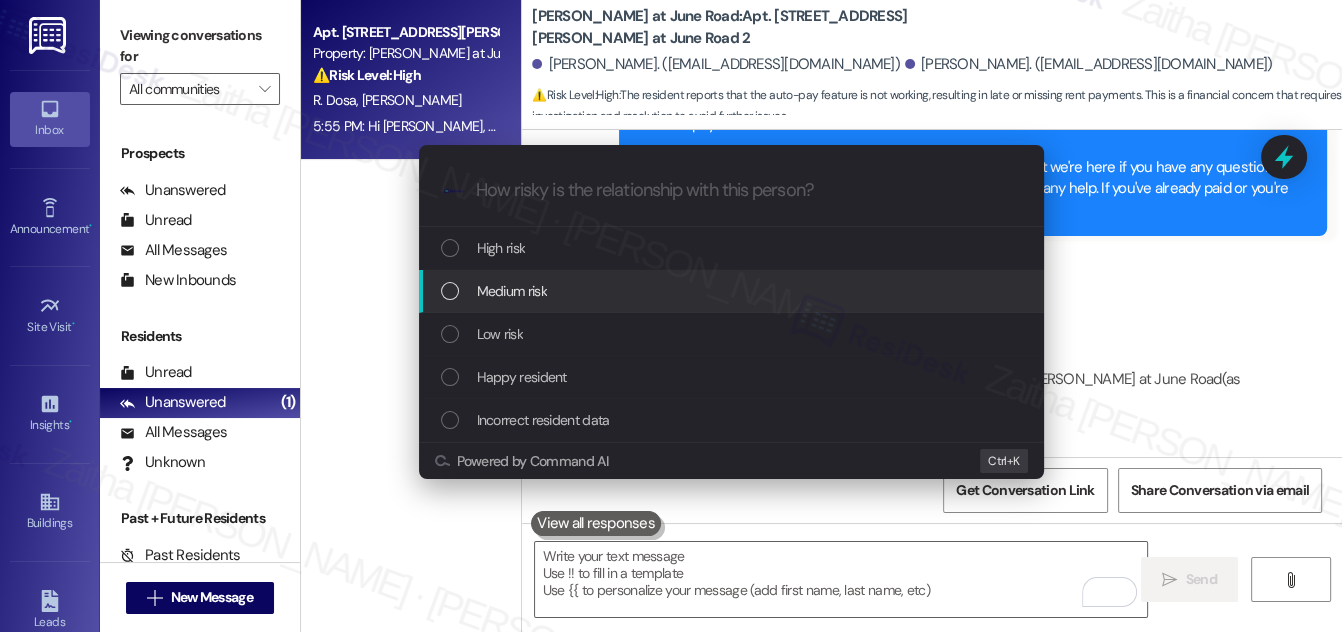 click on "Medium risk" at bounding box center [512, 291] 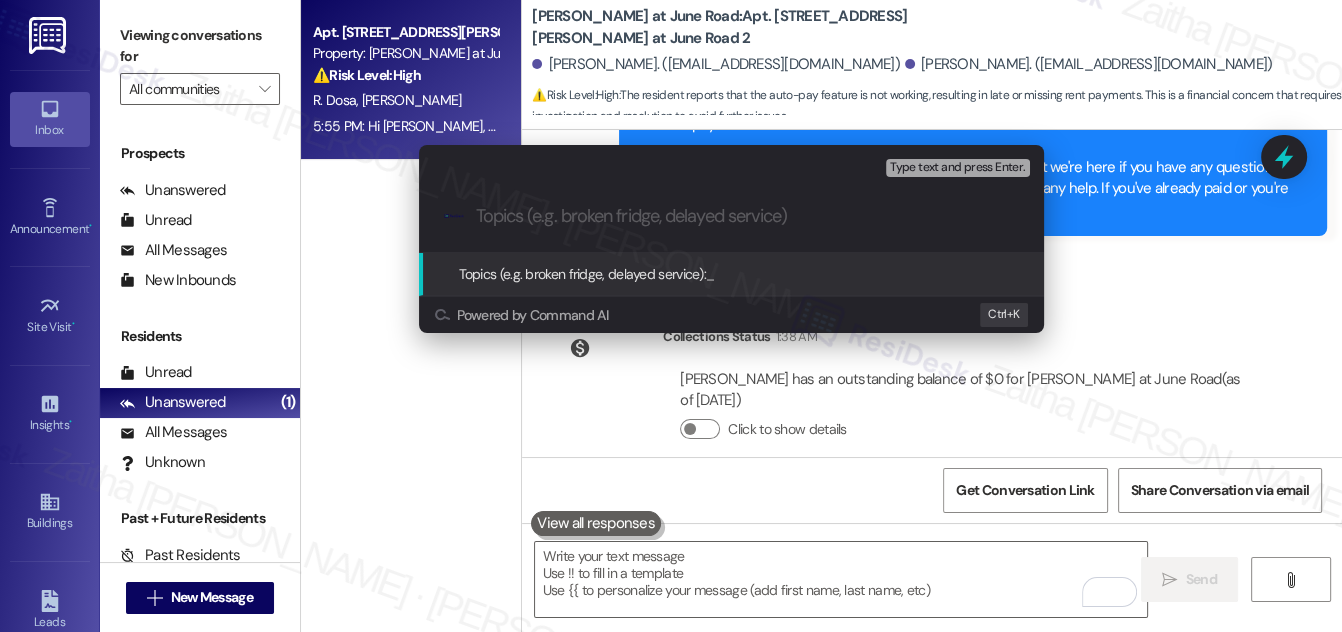 paste on "Issue with Auto Pay Withdrawal – Request to Investigate" 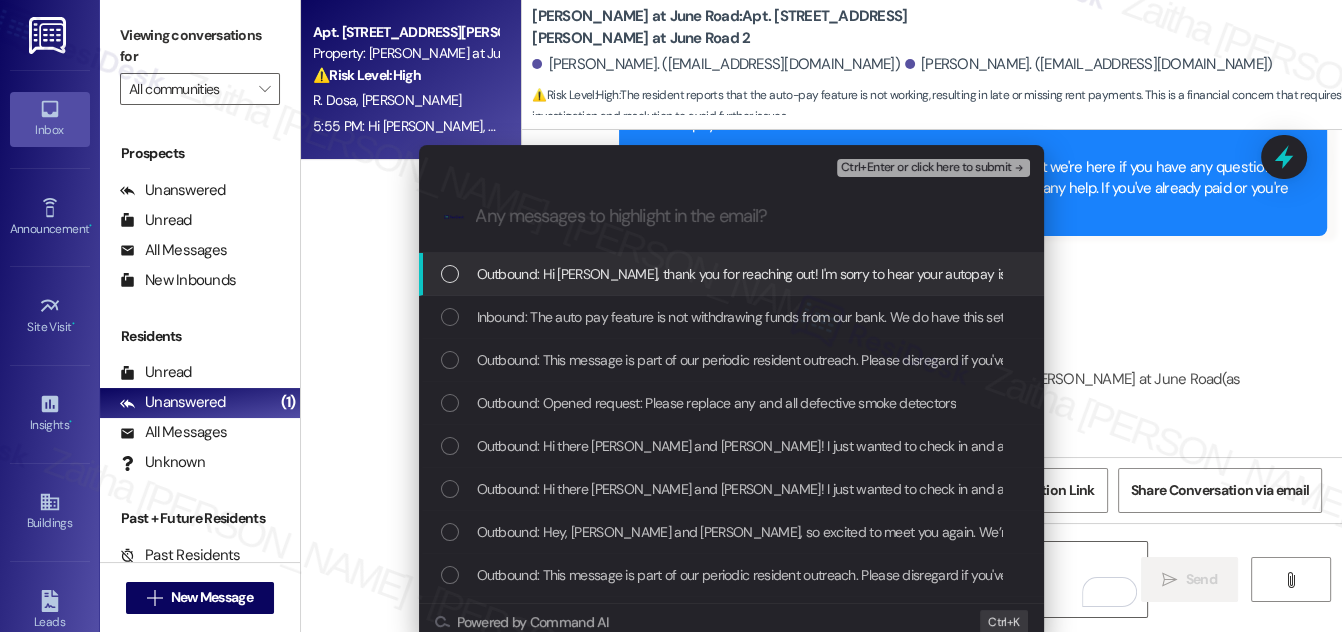 click on "Inbound: The auto pay feature is not withdrawing funds from our bank. We do have this set up for withdrawal on the 26th but it hasn't worked the last two months. Can you investigate?" at bounding box center (733, 317) 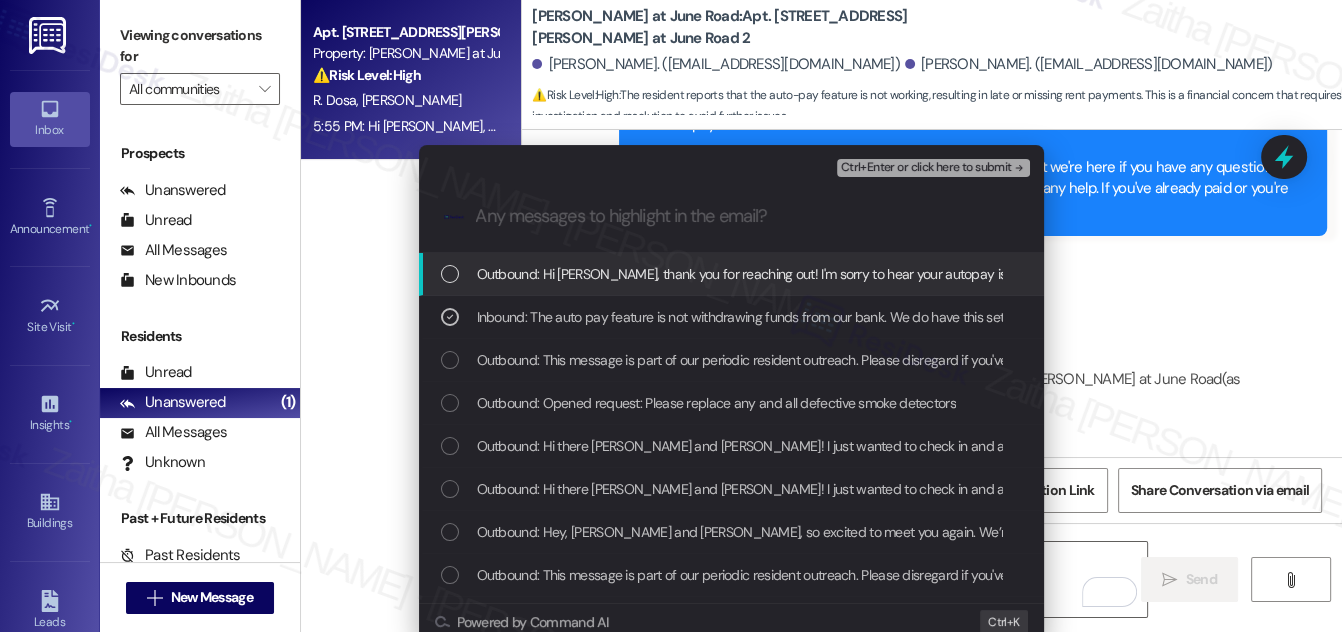 click on "Ctrl+Enter or click here to submit" at bounding box center (926, 168) 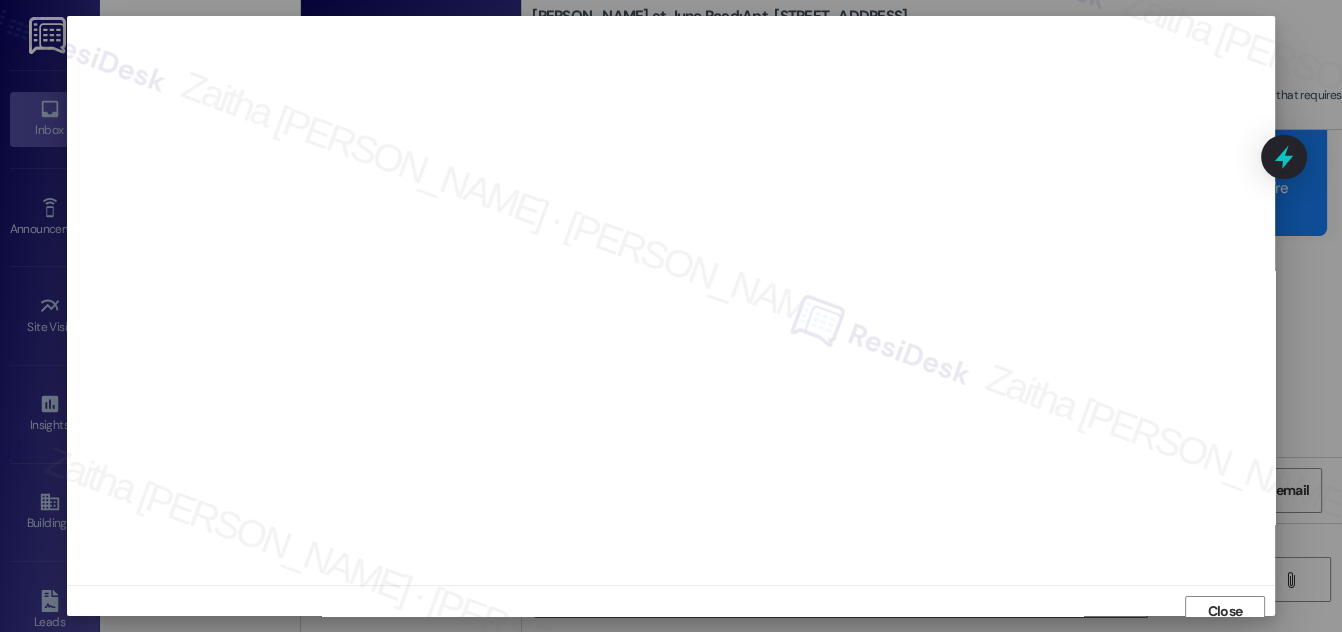 scroll, scrollTop: 11, scrollLeft: 0, axis: vertical 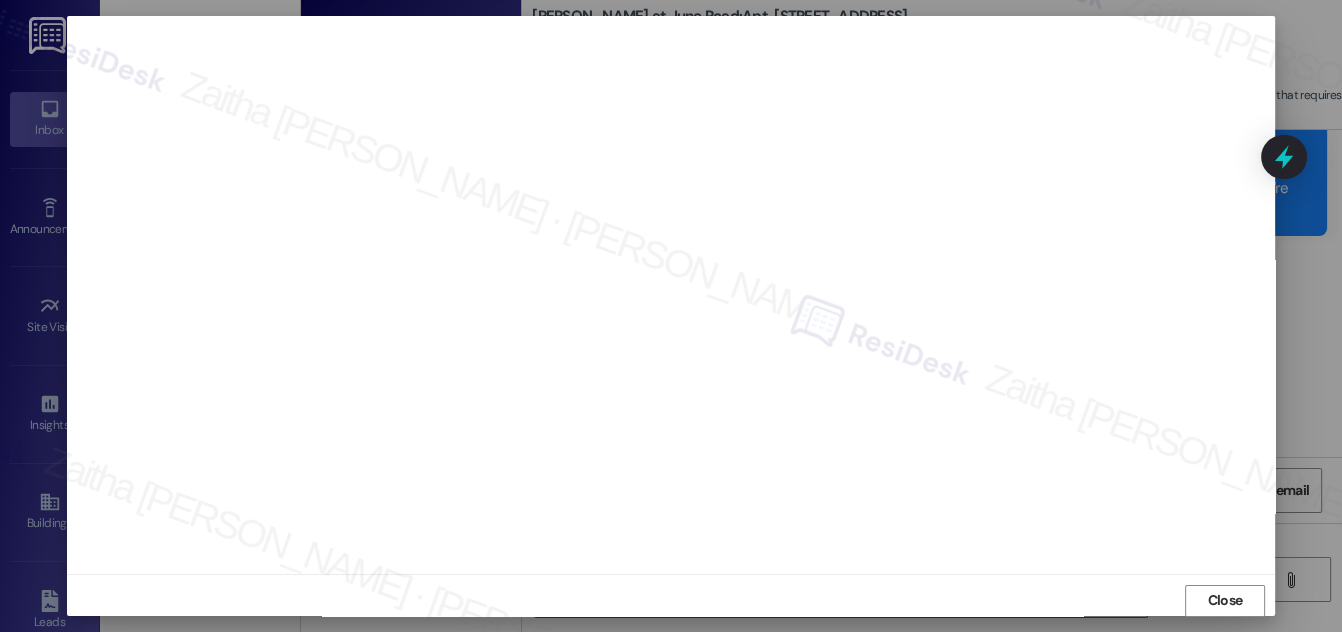 click on "Close" at bounding box center (1225, 600) 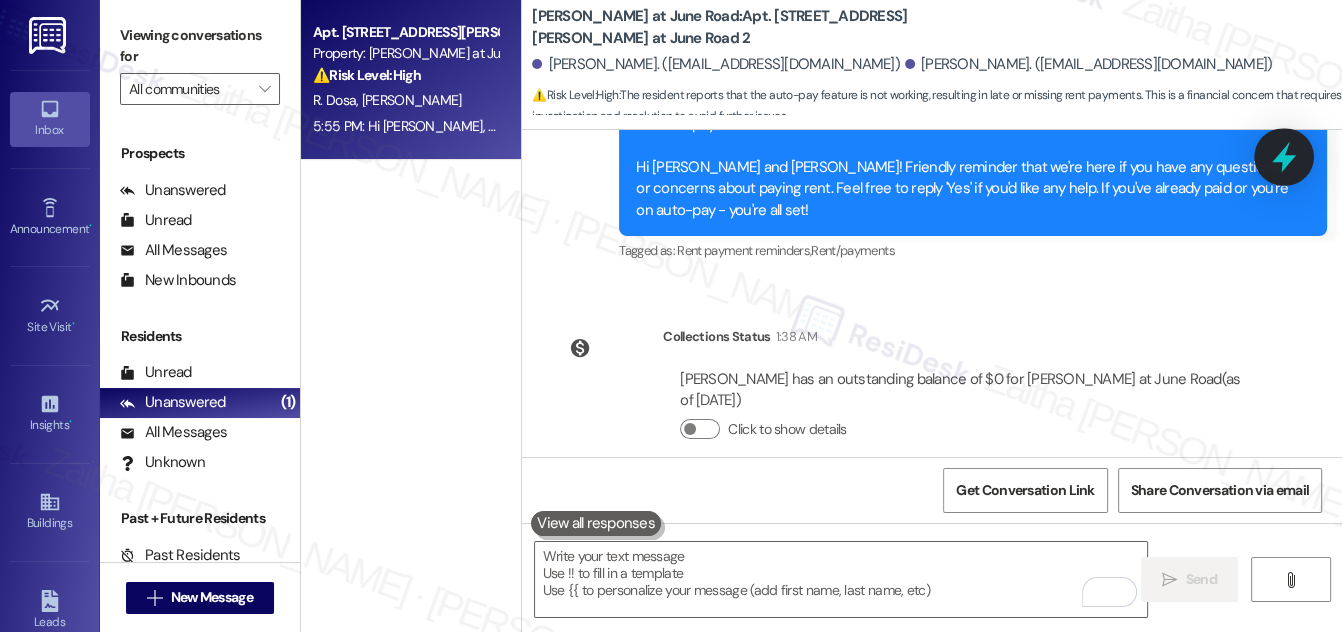 click 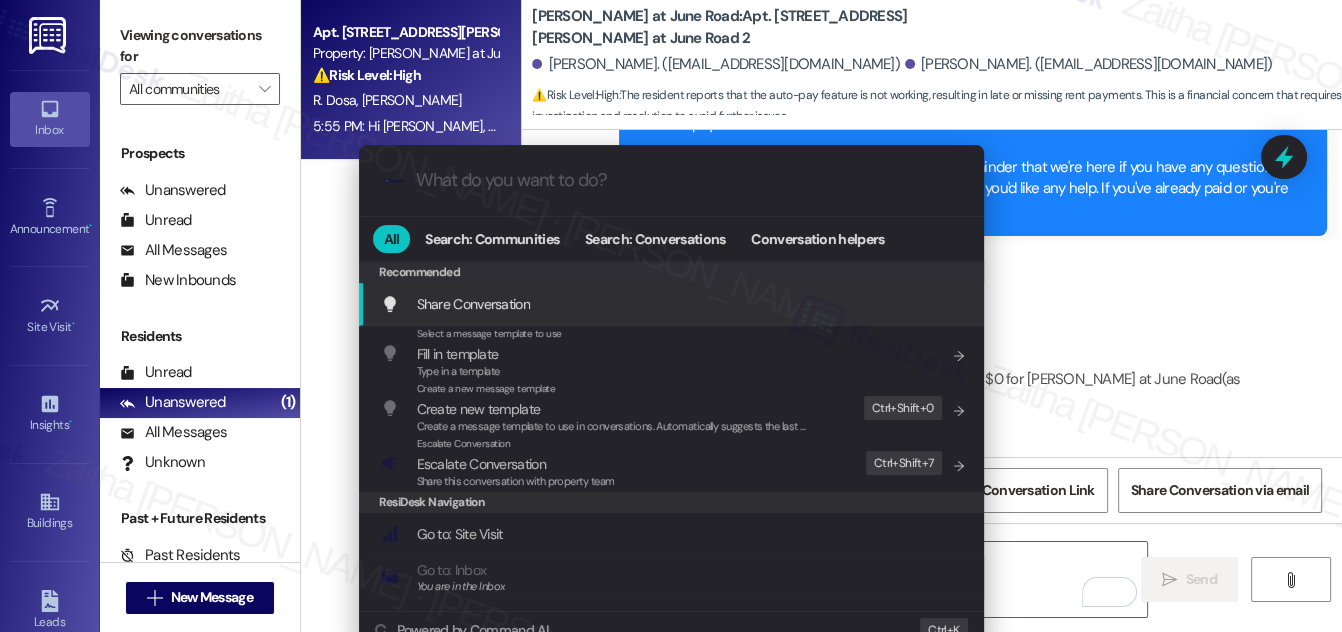 click on "Escalate Conversation" at bounding box center (481, 464) 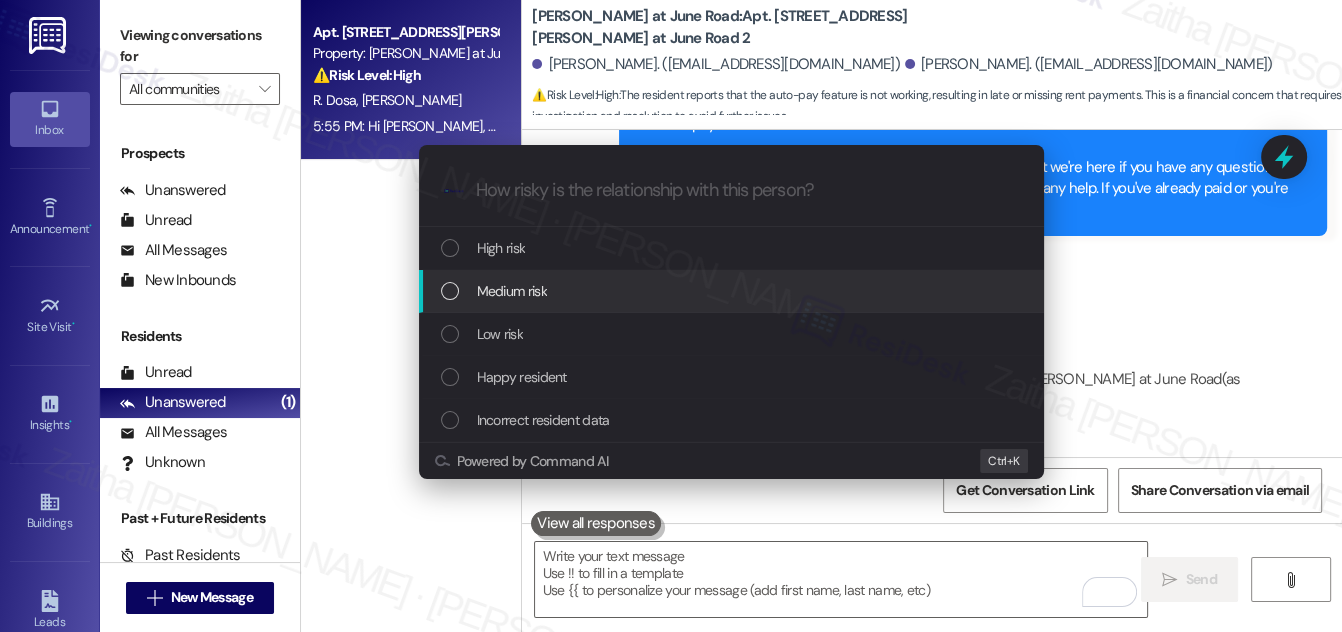 click on "Medium risk" at bounding box center (733, 291) 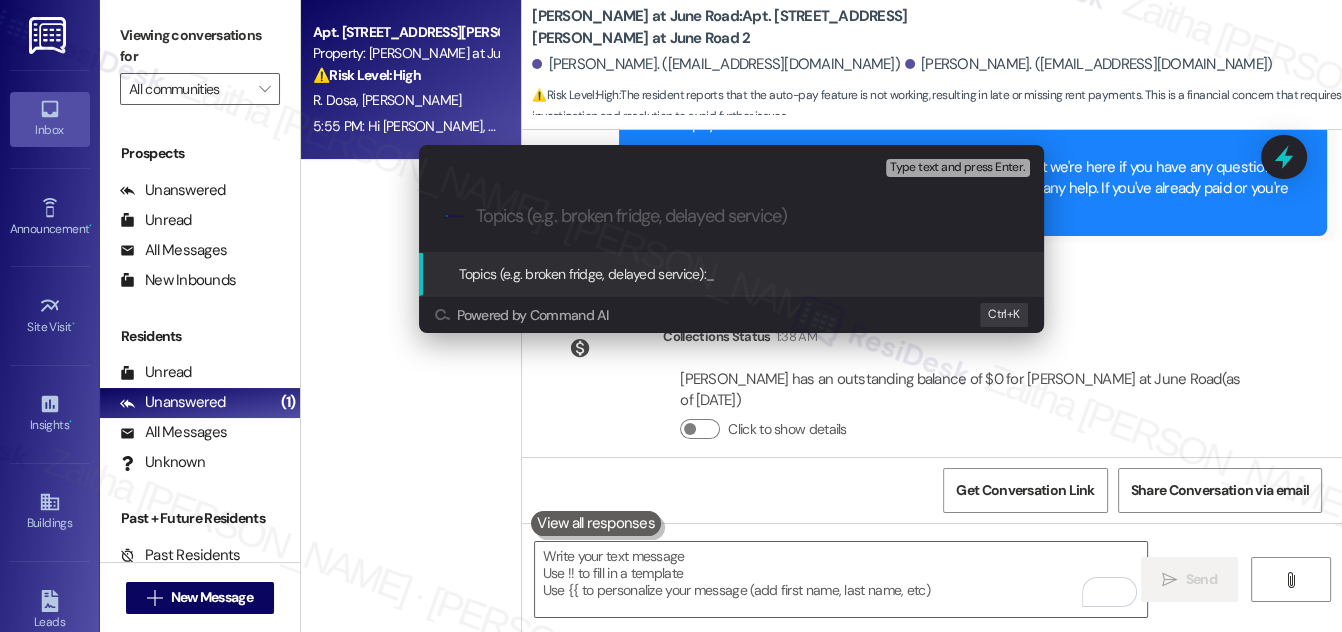 paste on "Issue with Auto Pay Withdrawal – Request to Investigate" 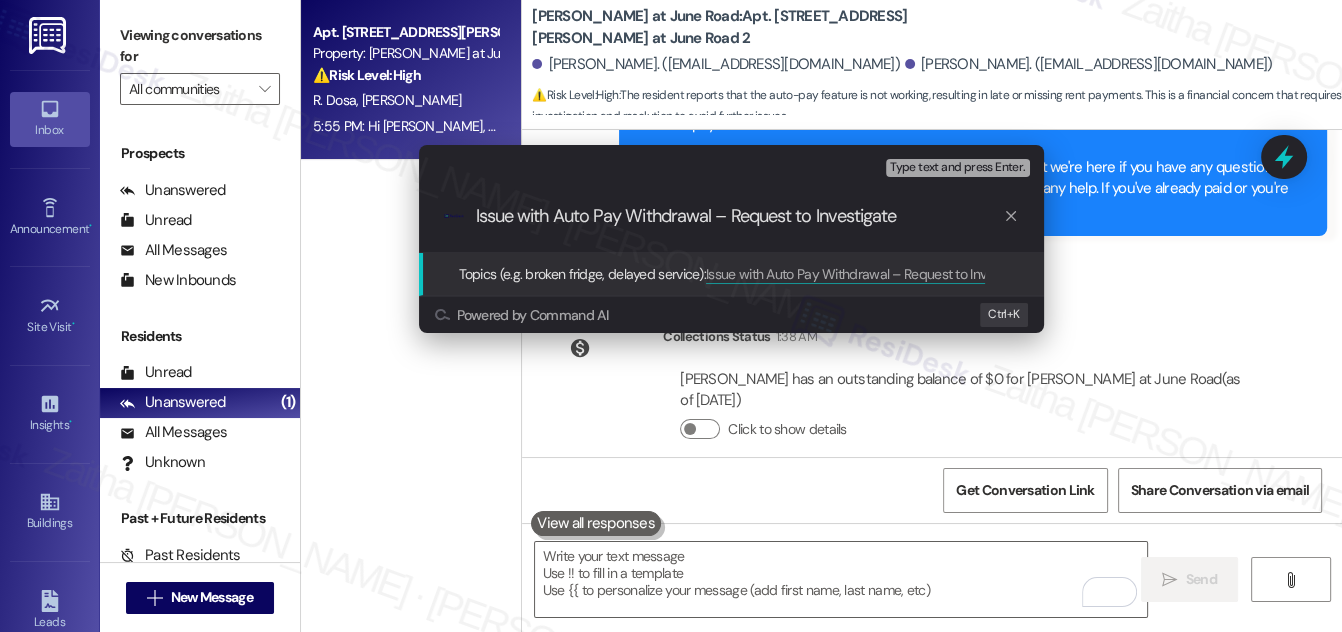 drag, startPoint x: 717, startPoint y: 215, endPoint x: 910, endPoint y: 215, distance: 193 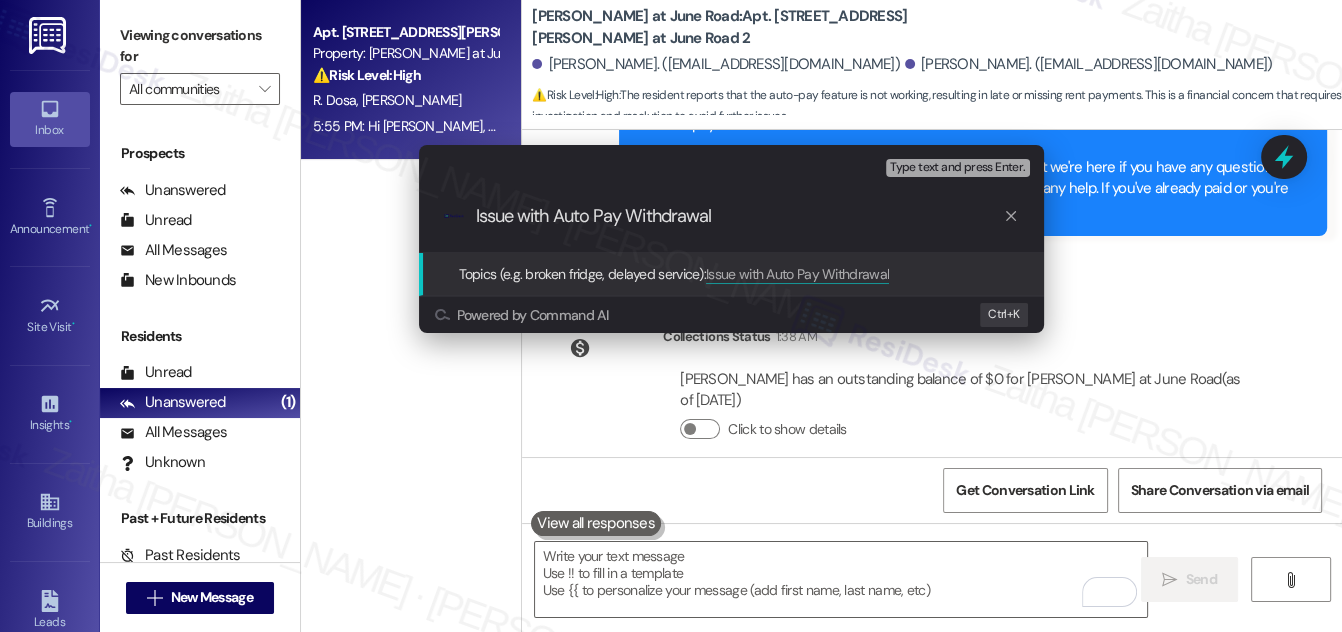 type on "Issue with Auto Pay Withdrawal" 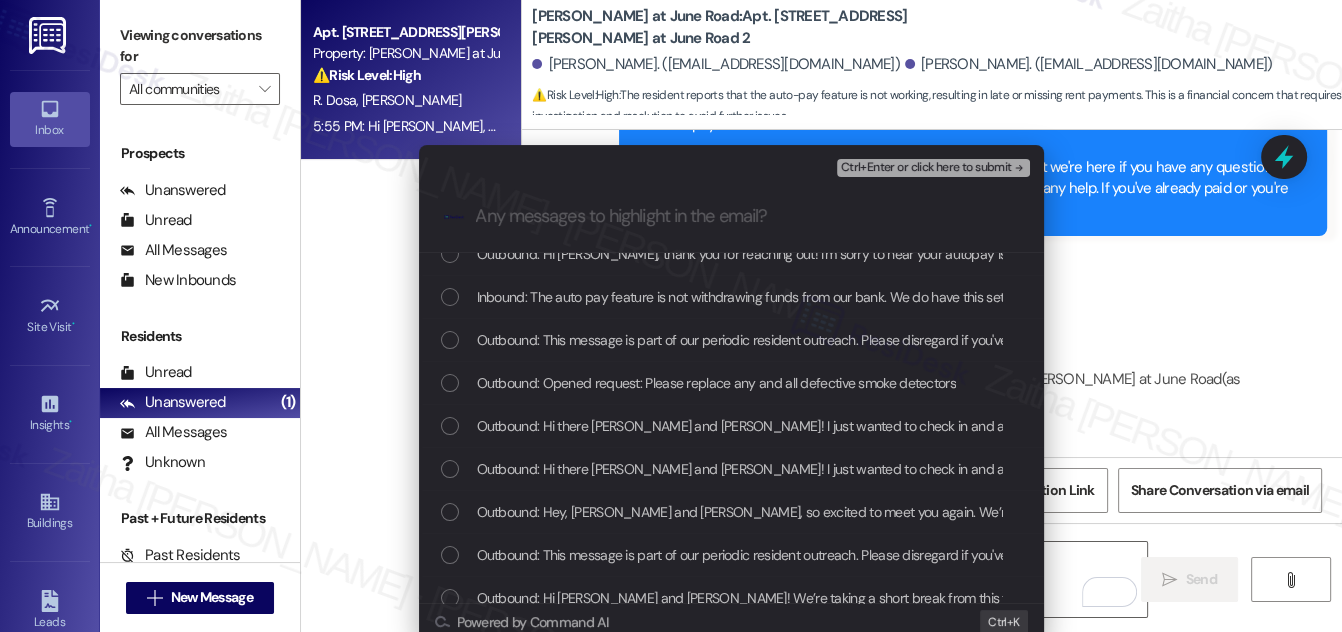 scroll, scrollTop: 0, scrollLeft: 0, axis: both 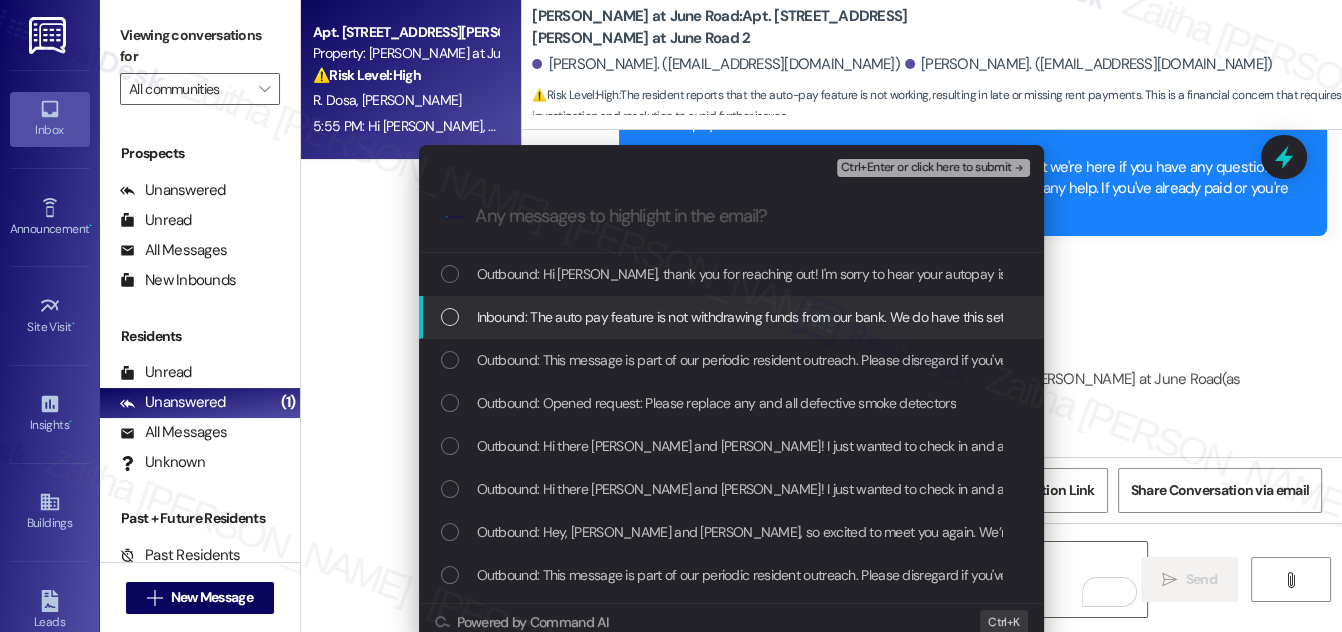click at bounding box center (450, 317) 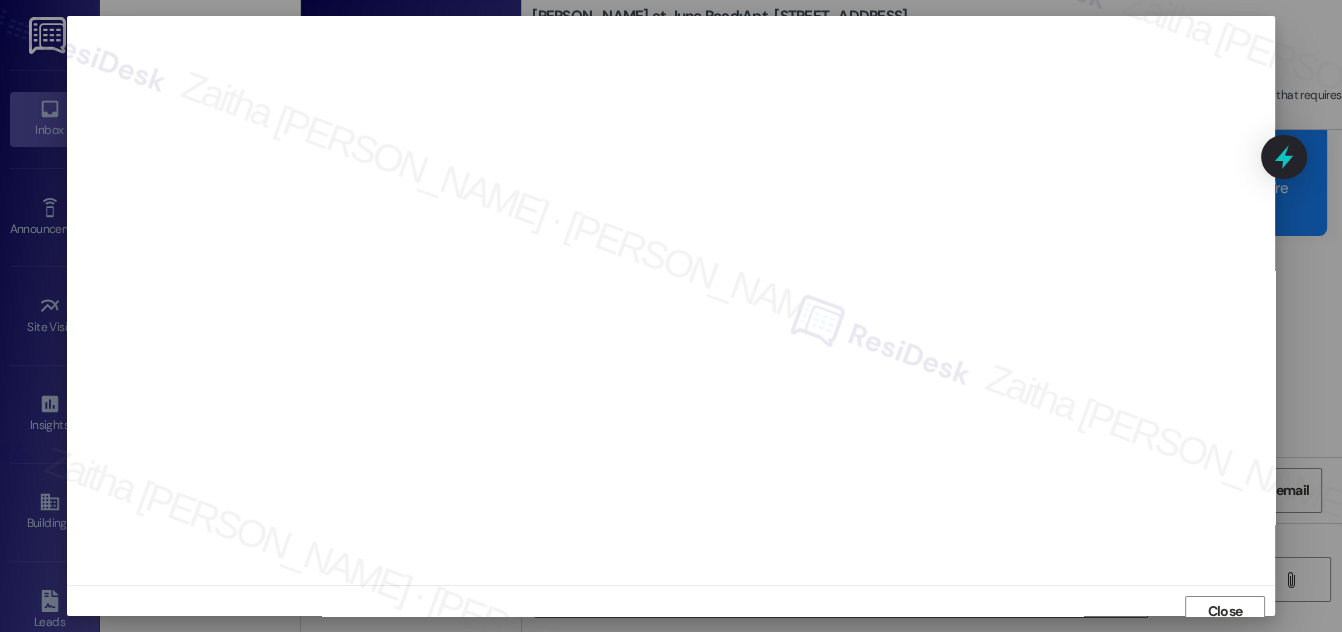 scroll, scrollTop: 11, scrollLeft: 0, axis: vertical 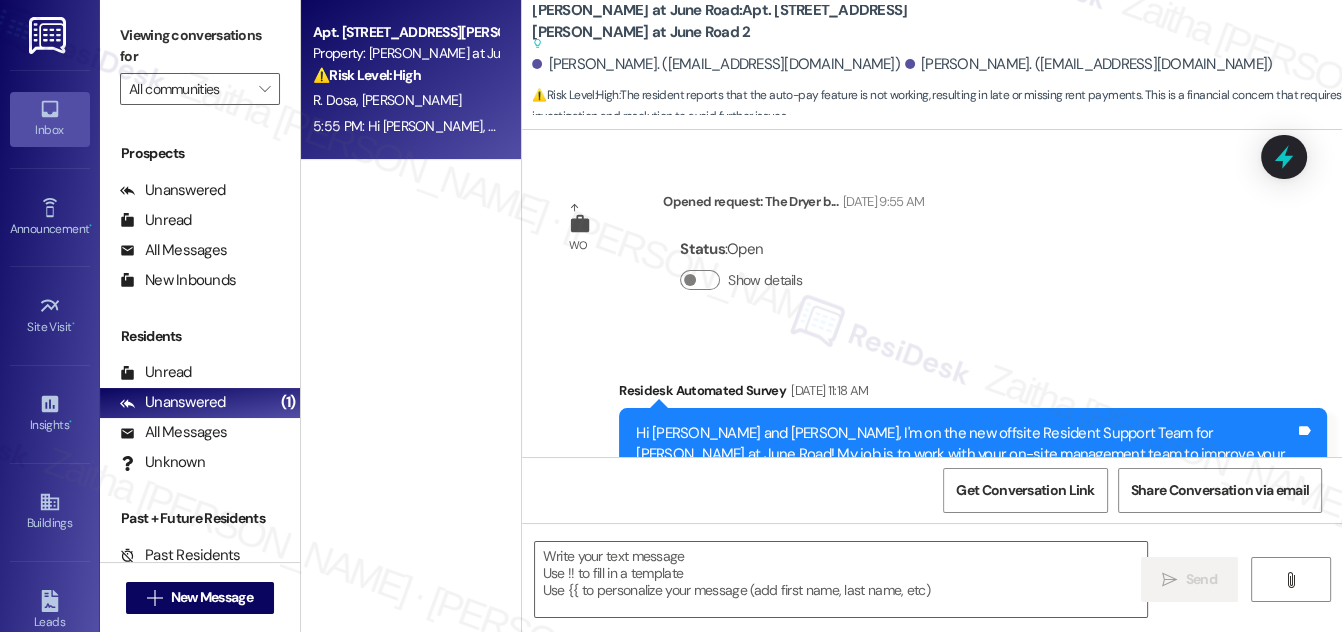 type on "Fetching suggested responses. Please feel free to read through the conversation in the meantime." 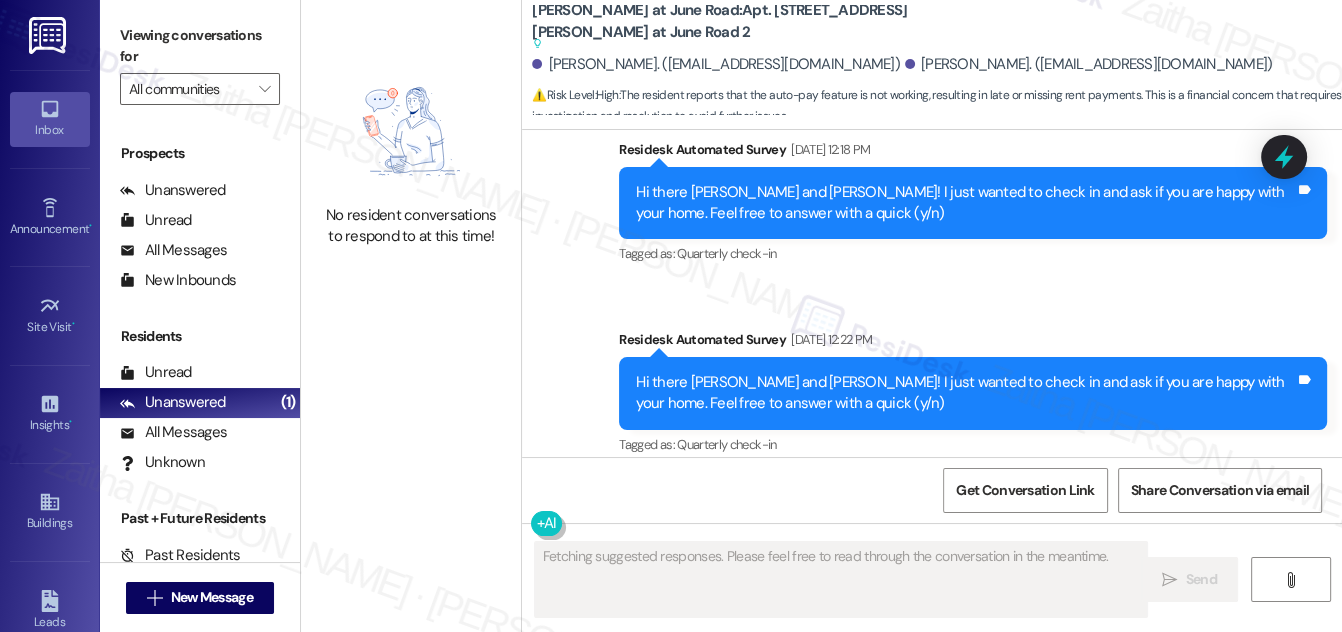 scroll, scrollTop: 23598, scrollLeft: 0, axis: vertical 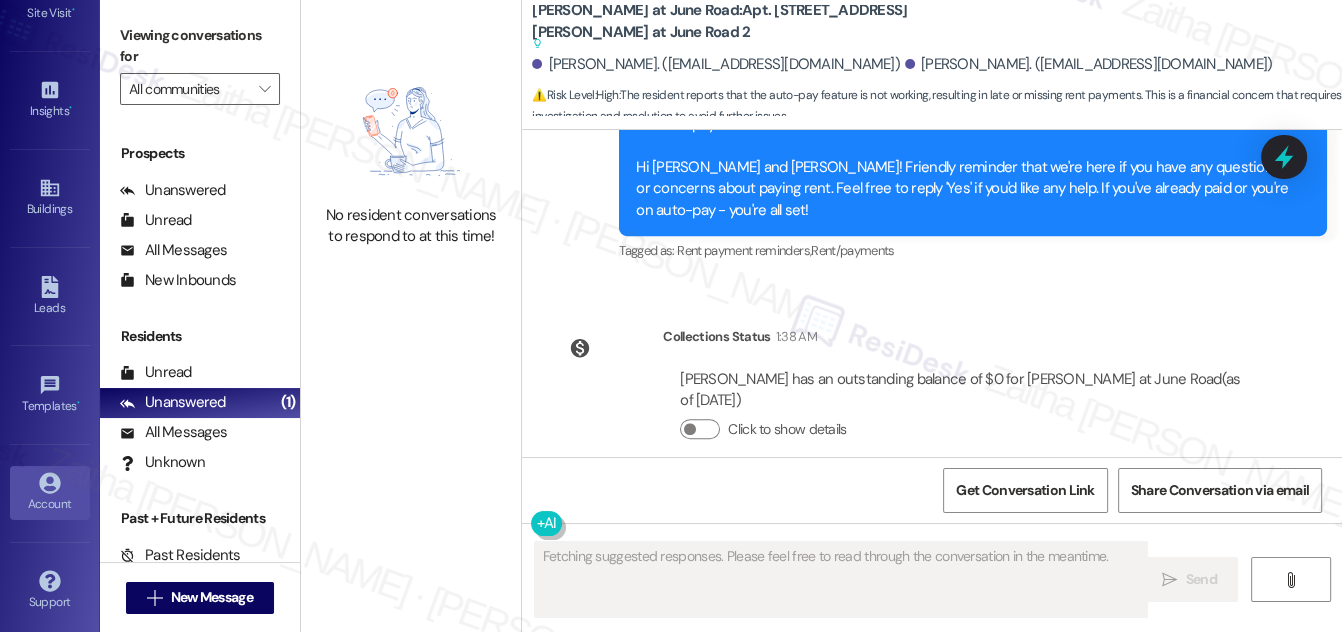 click on "Account" at bounding box center [50, 504] 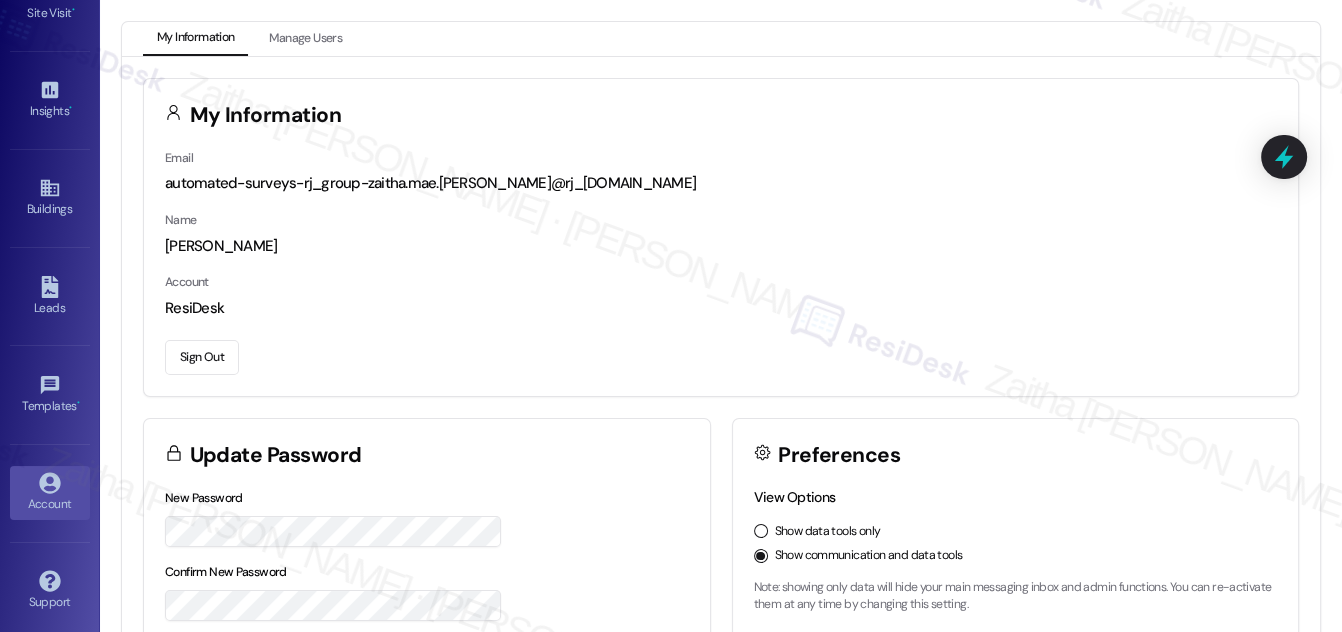click on "Sign Out" at bounding box center (202, 357) 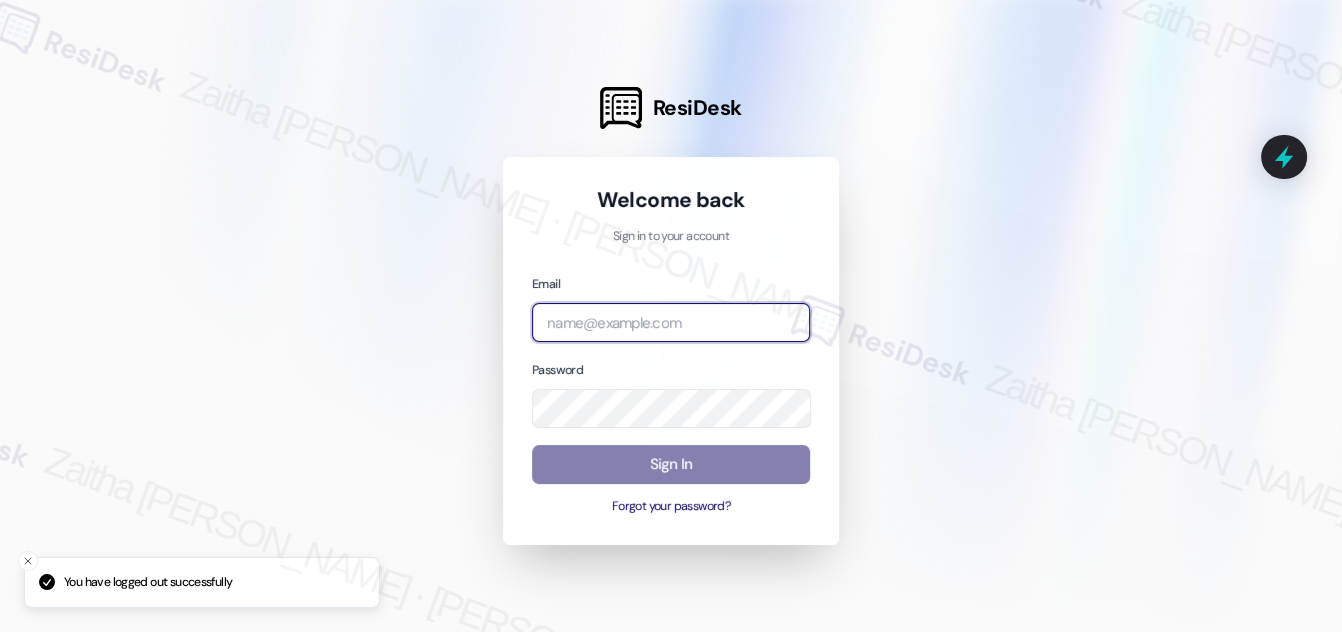 click at bounding box center (671, 322) 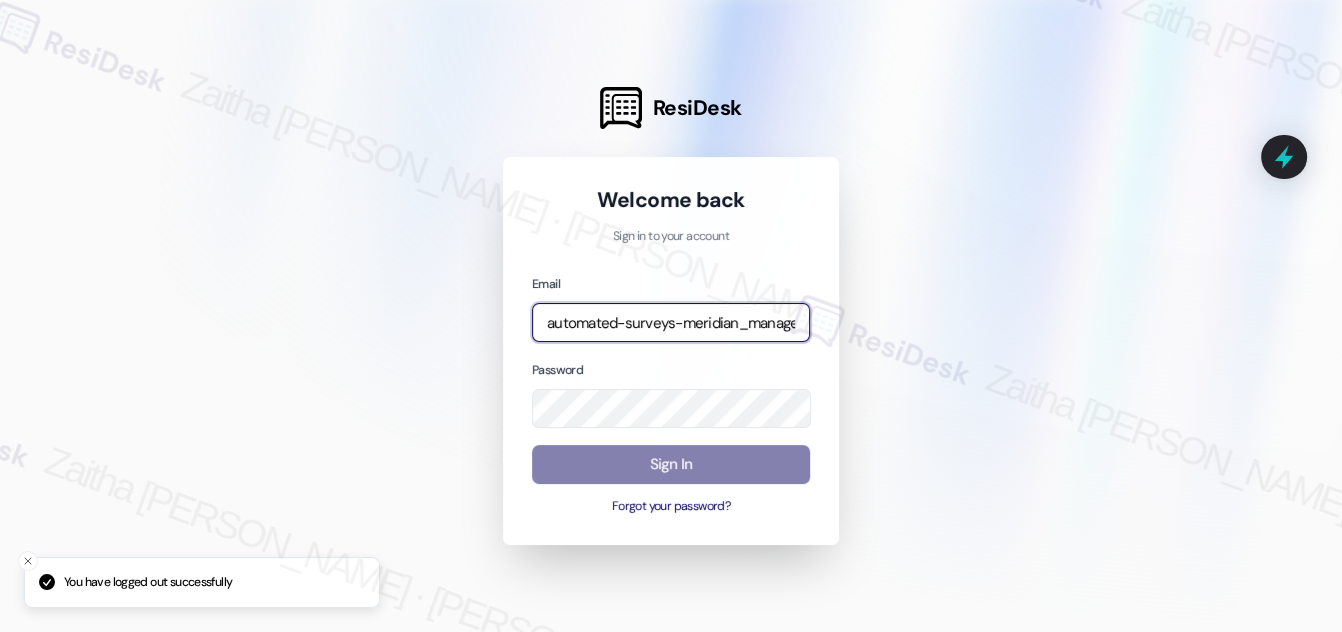 type on "automated-surveys-meridian_management-zaitha.mae.[PERSON_NAME]@meridian_[DOMAIN_NAME]" 